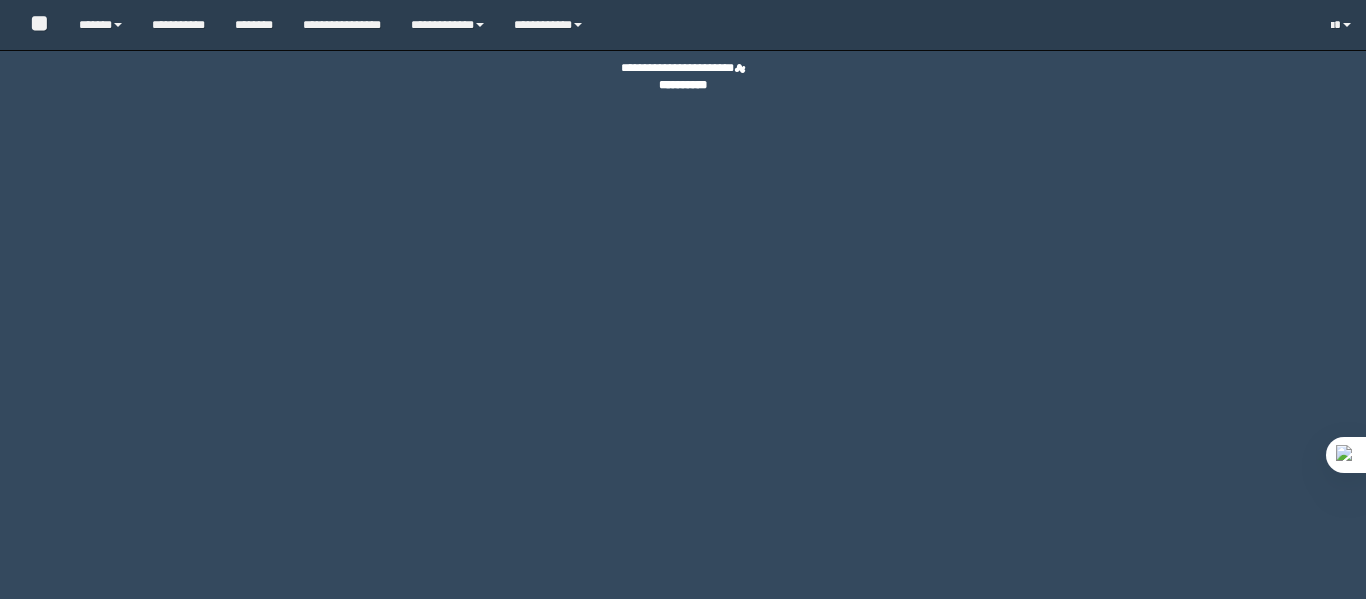 click on "******" at bounding box center [100, 25] 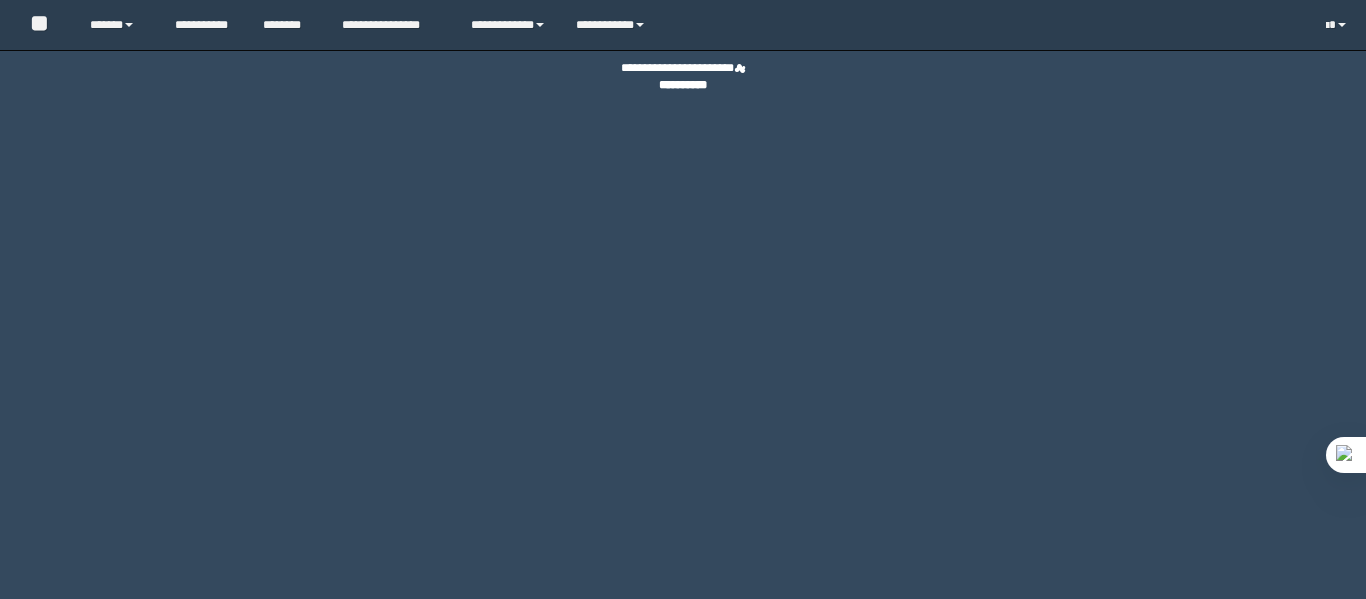 scroll, scrollTop: 0, scrollLeft: 0, axis: both 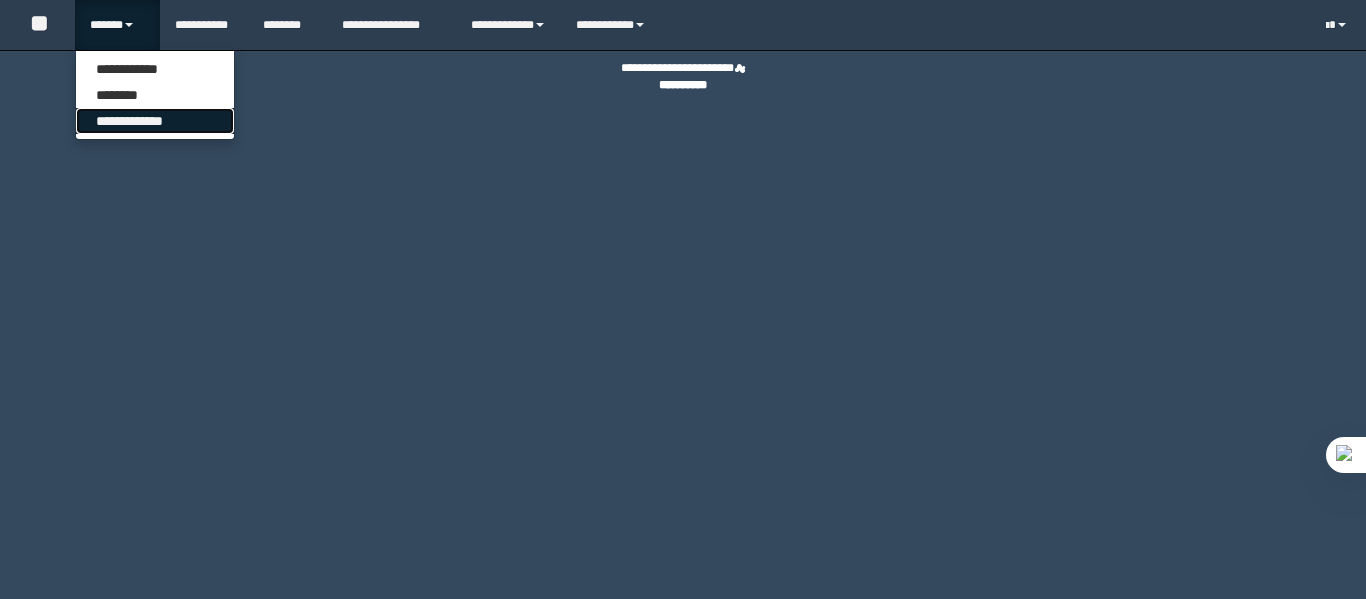 click on "**********" at bounding box center [155, 121] 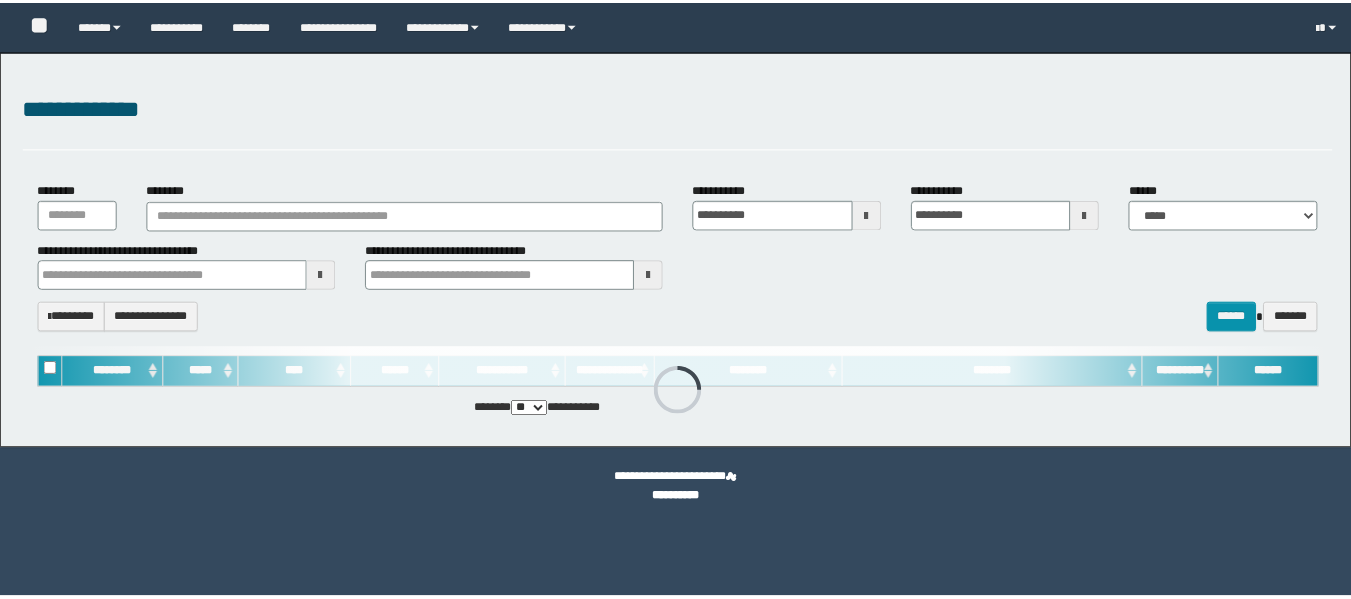 scroll, scrollTop: 0, scrollLeft: 0, axis: both 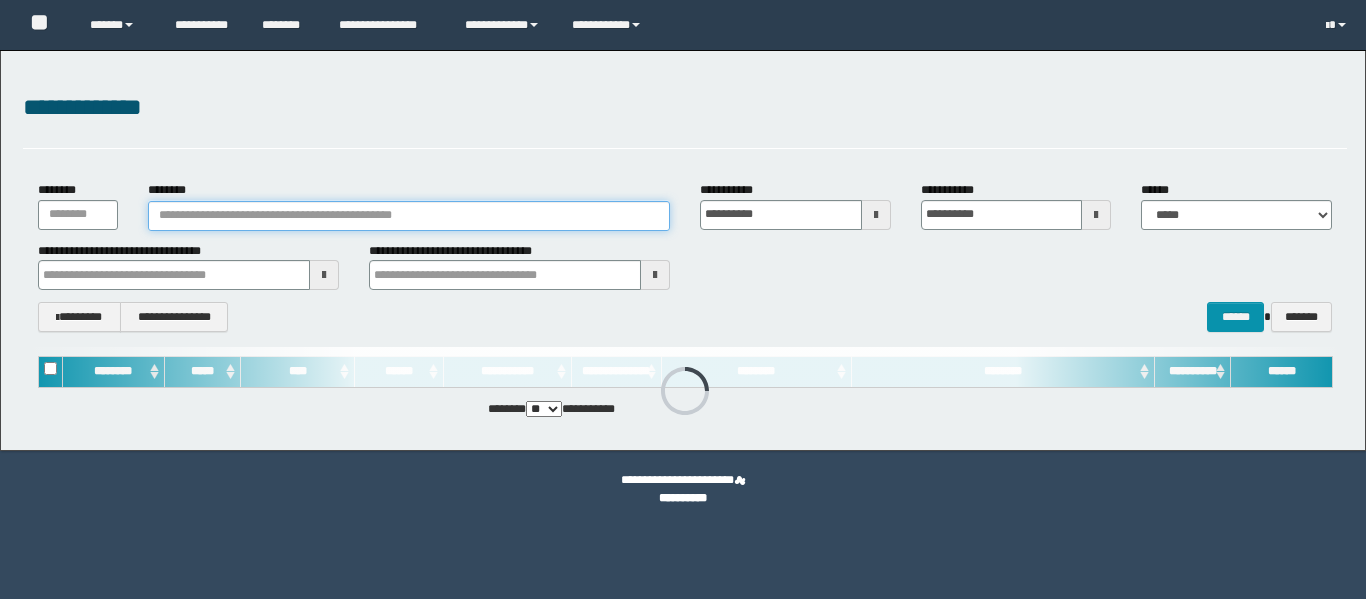 click on "********" at bounding box center (409, 216) 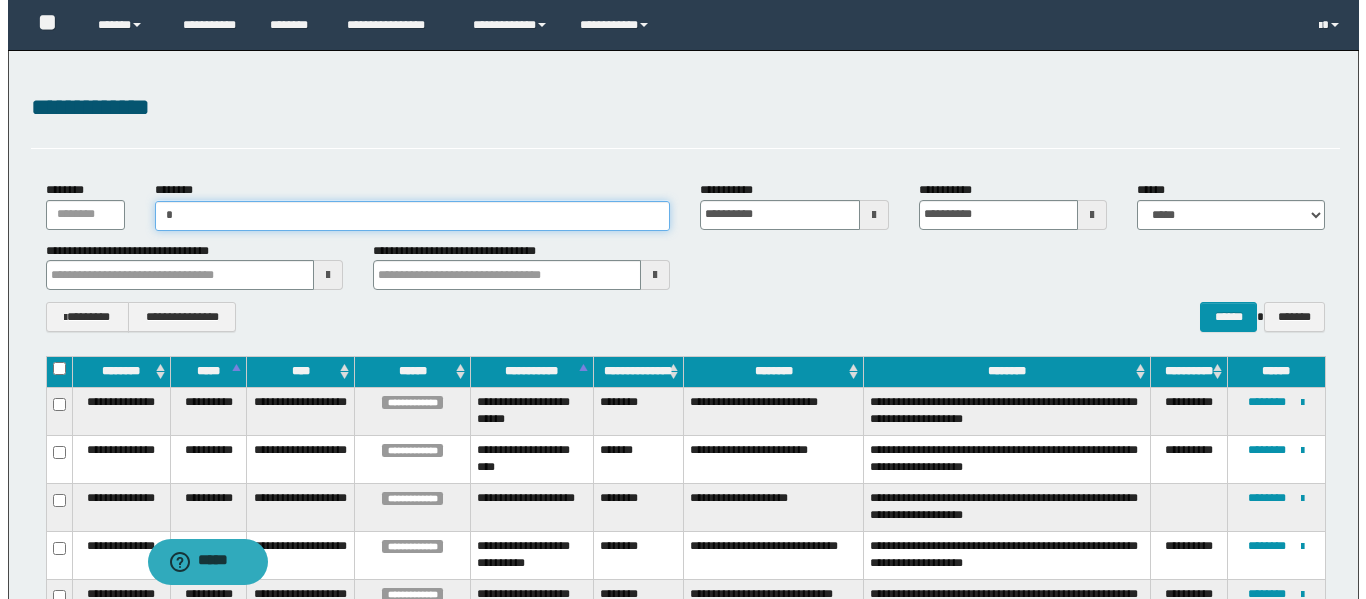 scroll, scrollTop: 0, scrollLeft: 0, axis: both 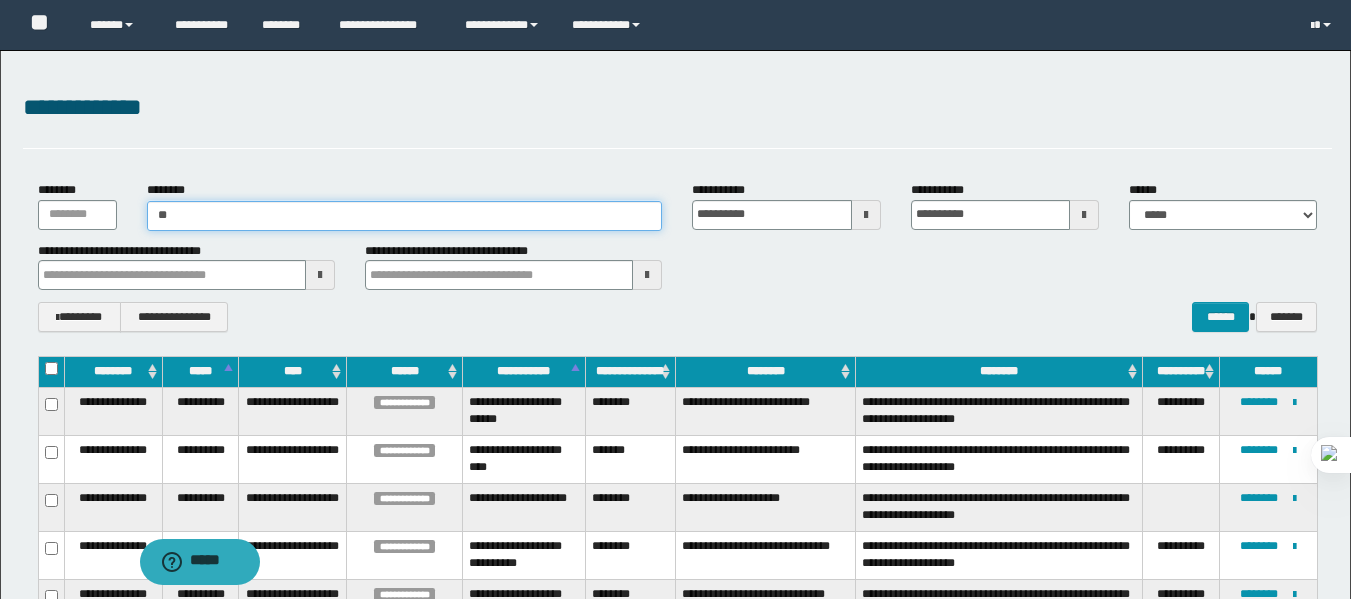 type on "*" 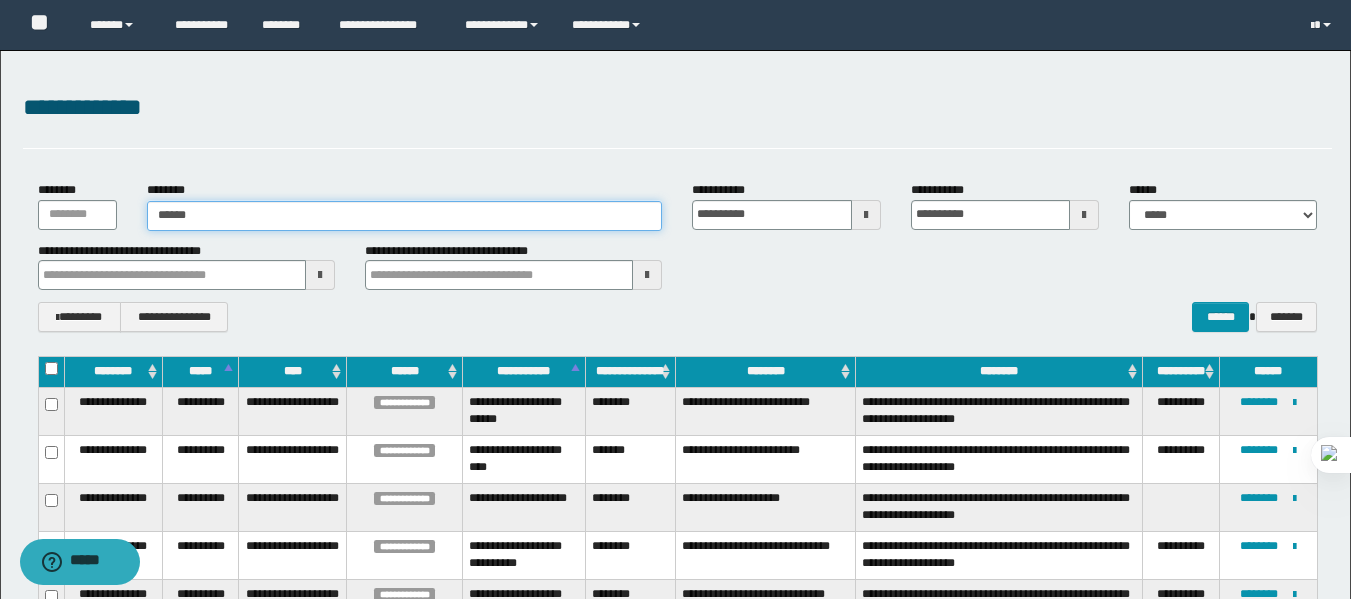 type on "******" 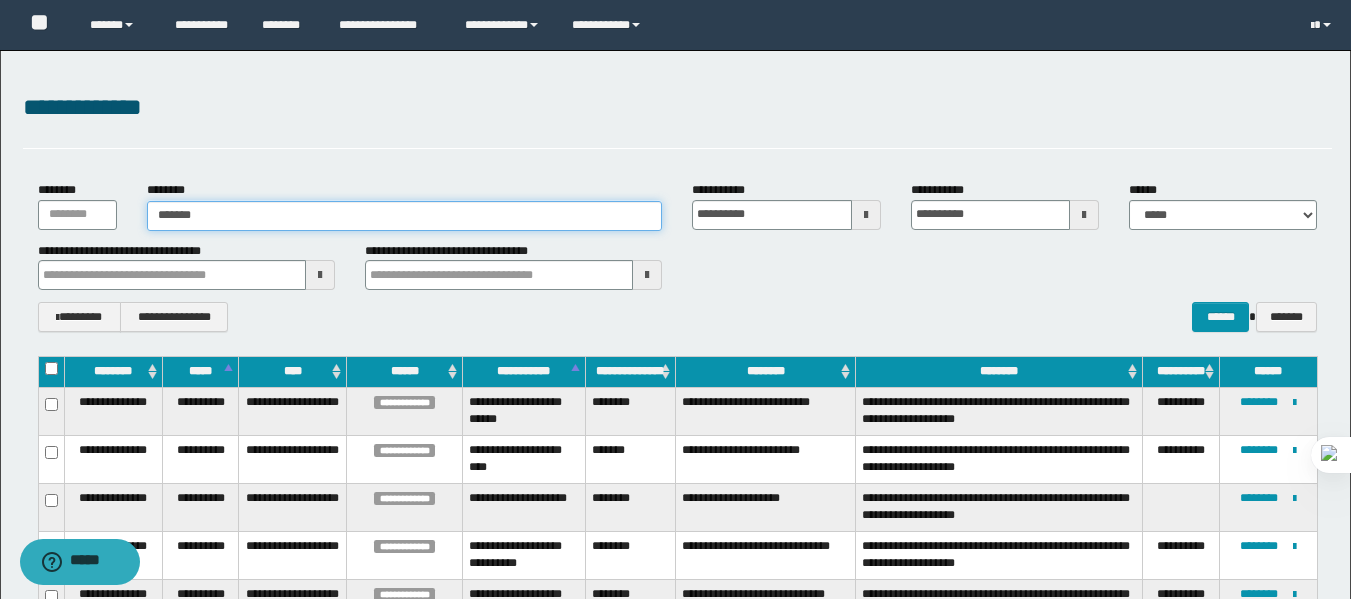 type on "******" 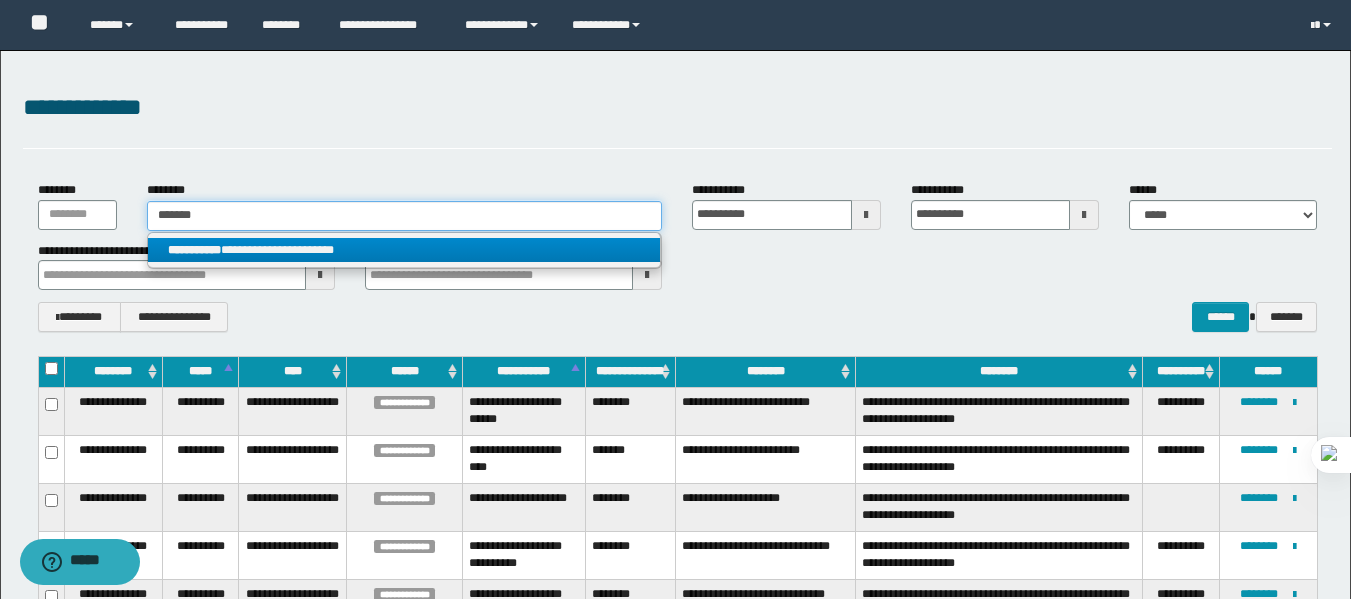 type on "******" 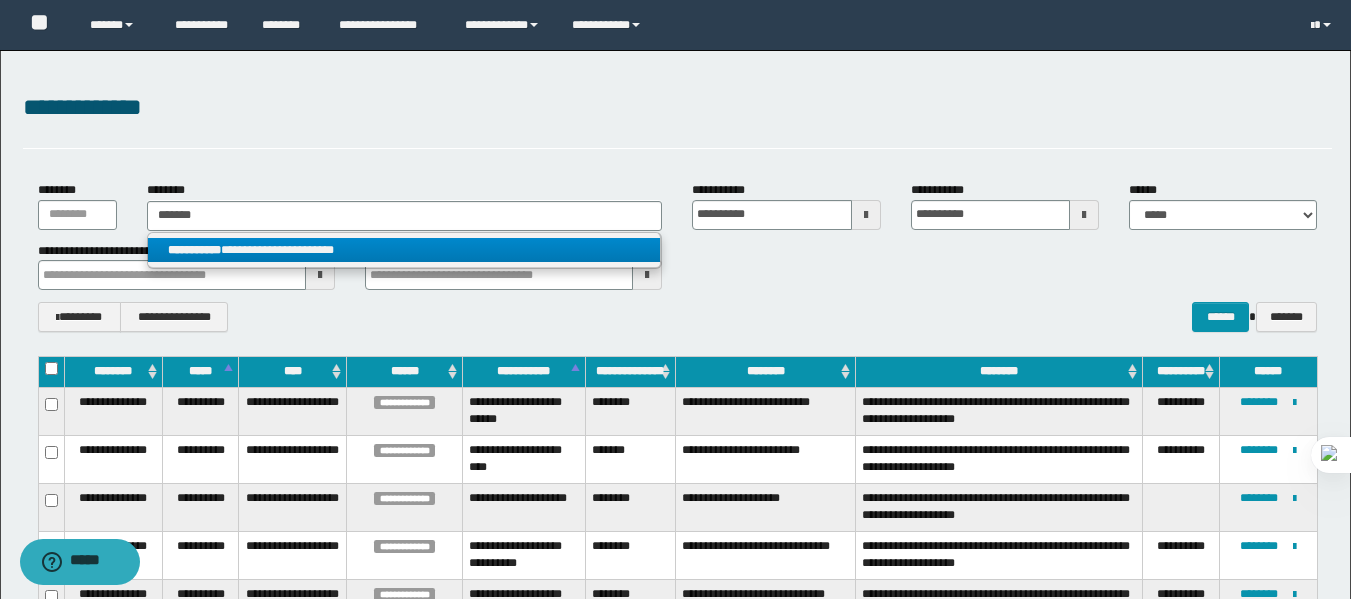 click on "**********" at bounding box center (404, 250) 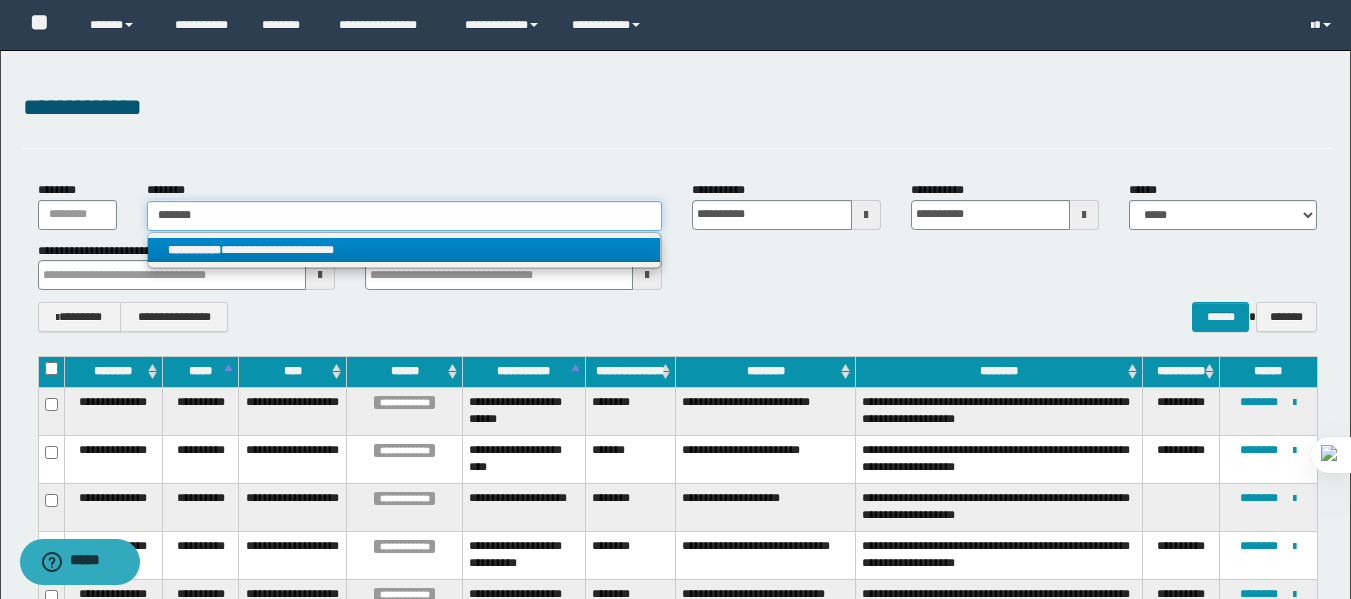 type 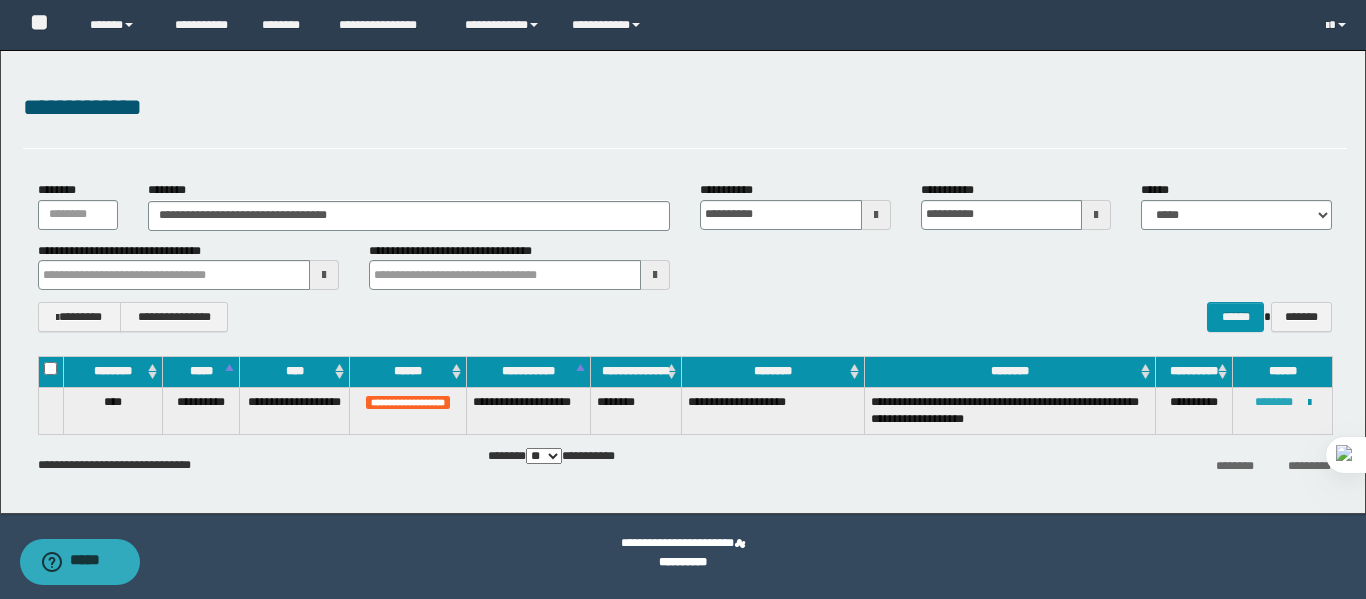 click on "********" at bounding box center (1274, 402) 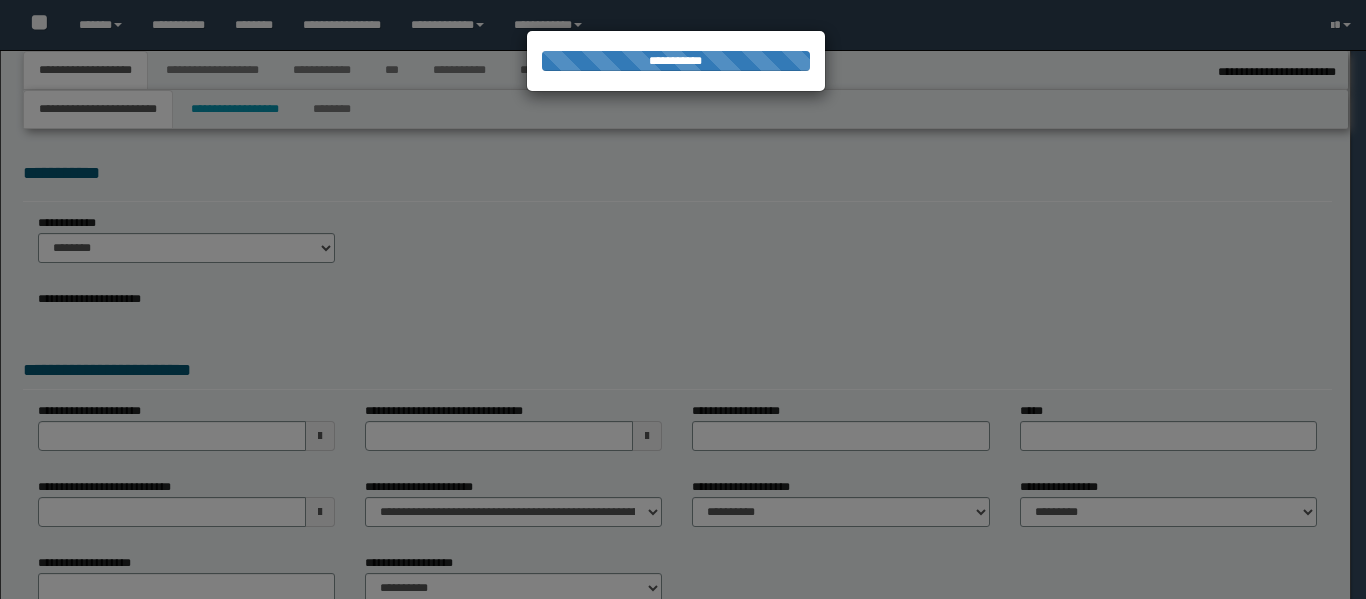 select on "*" 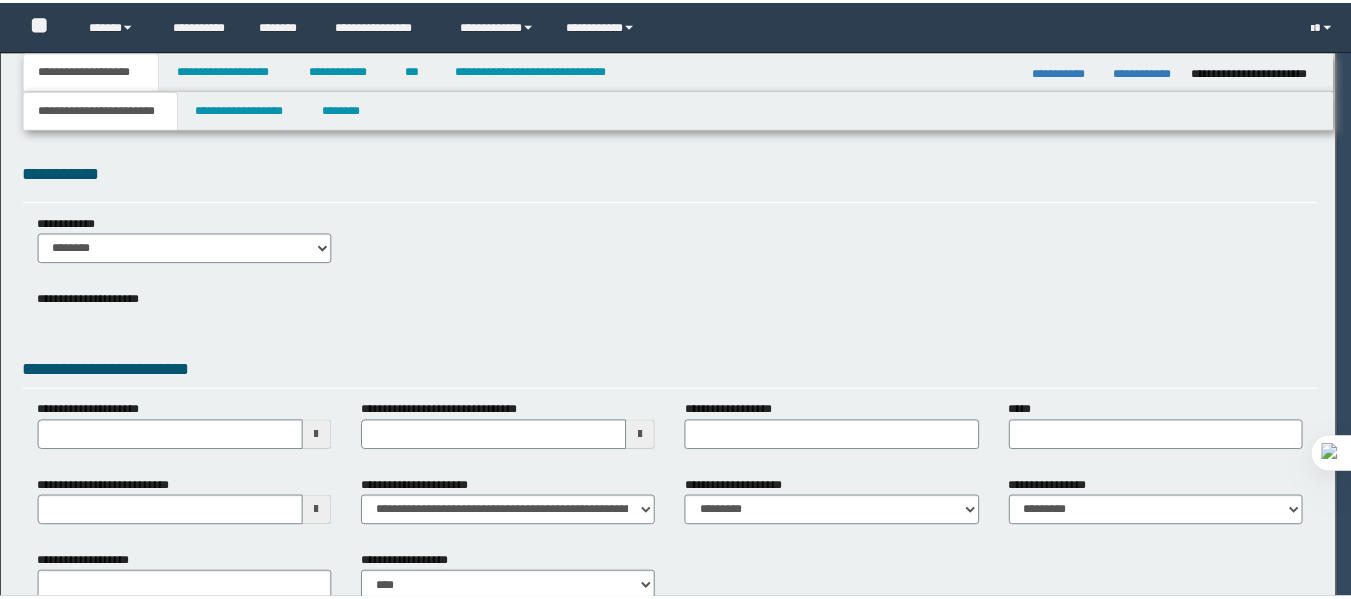 scroll, scrollTop: 0, scrollLeft: 0, axis: both 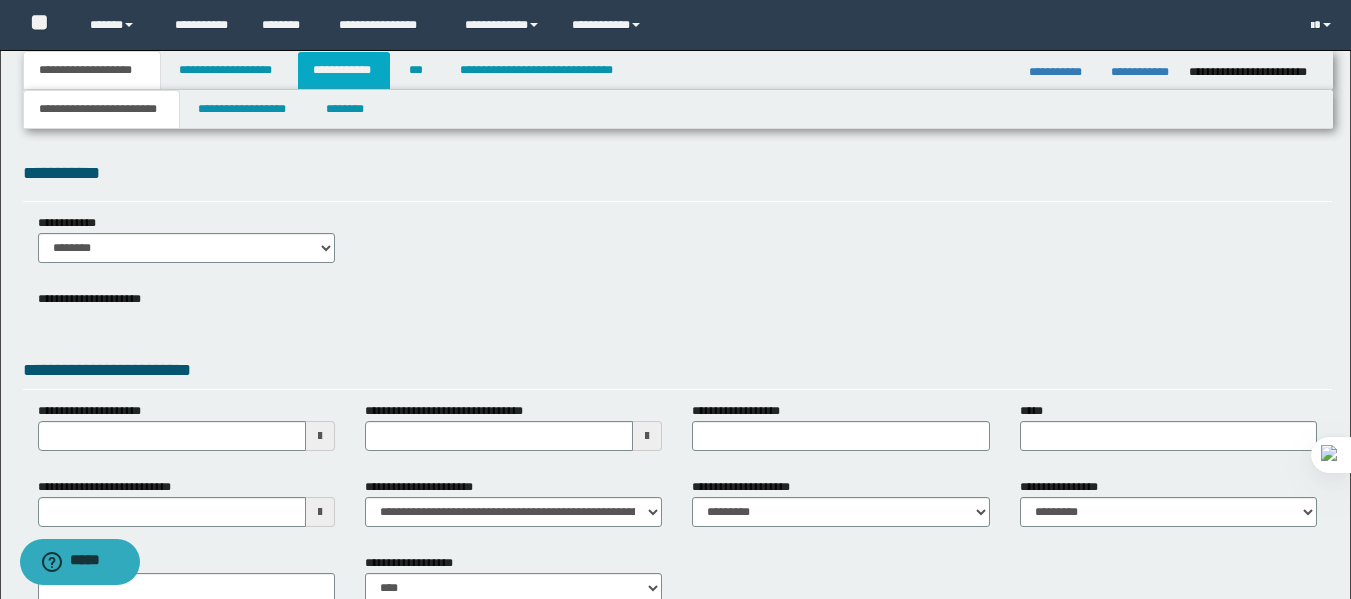click on "**********" at bounding box center [344, 70] 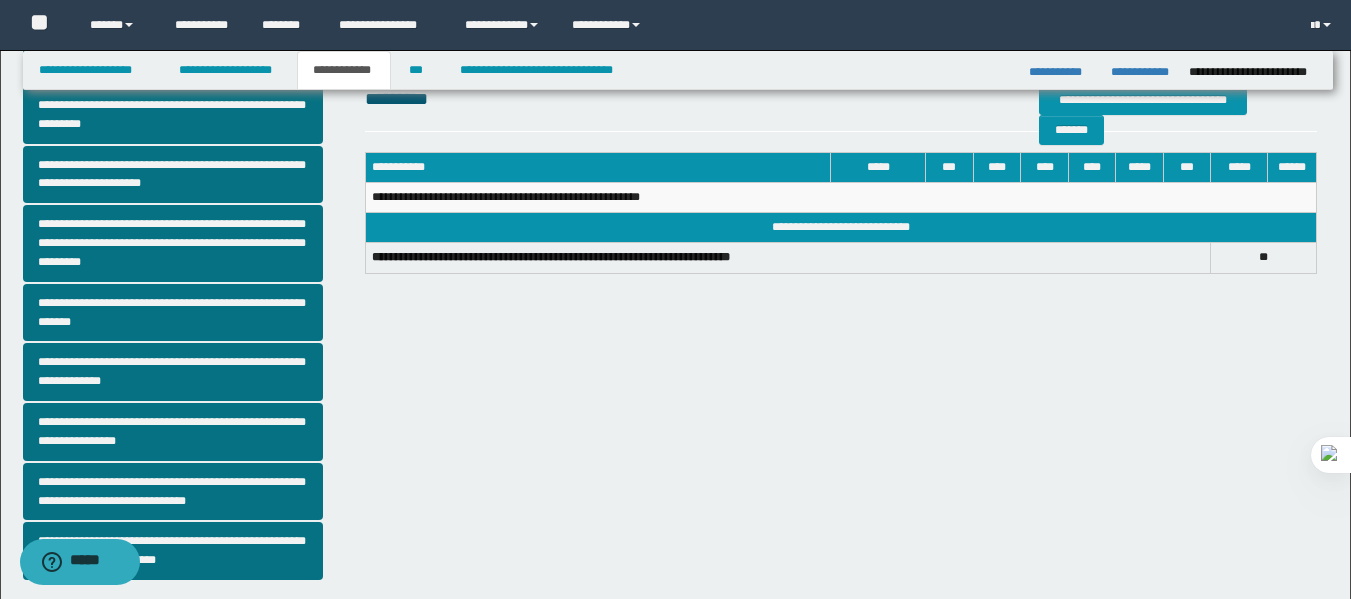 scroll, scrollTop: 464, scrollLeft: 0, axis: vertical 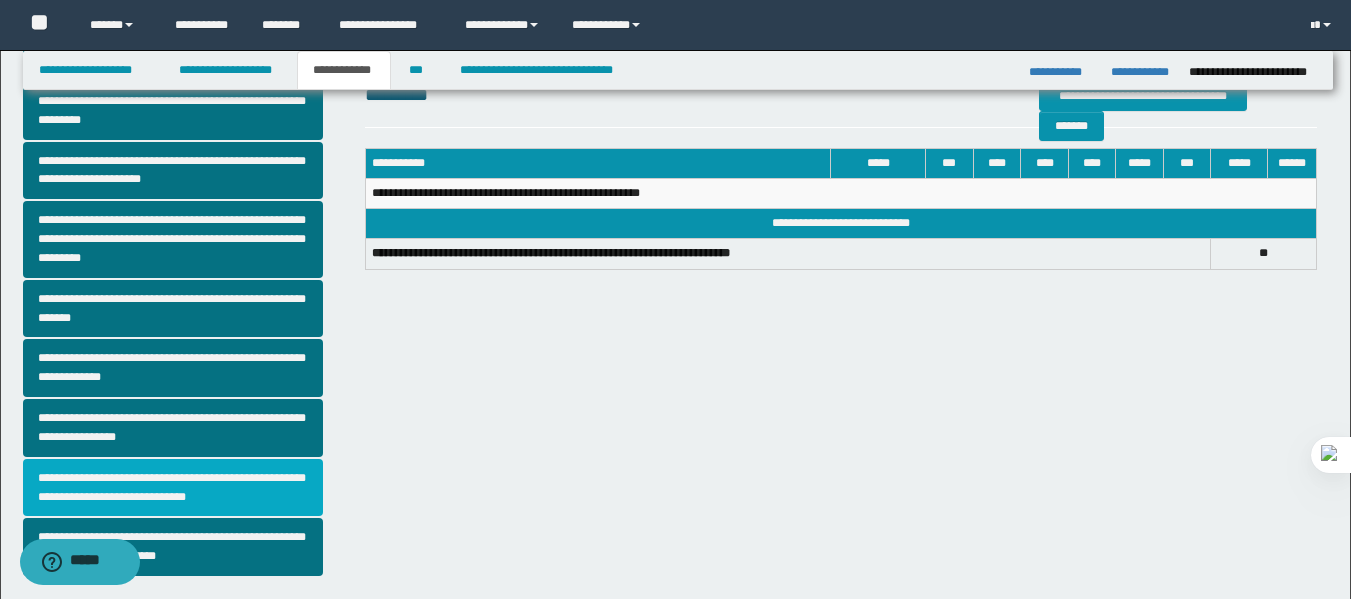 click on "**********" at bounding box center [173, 488] 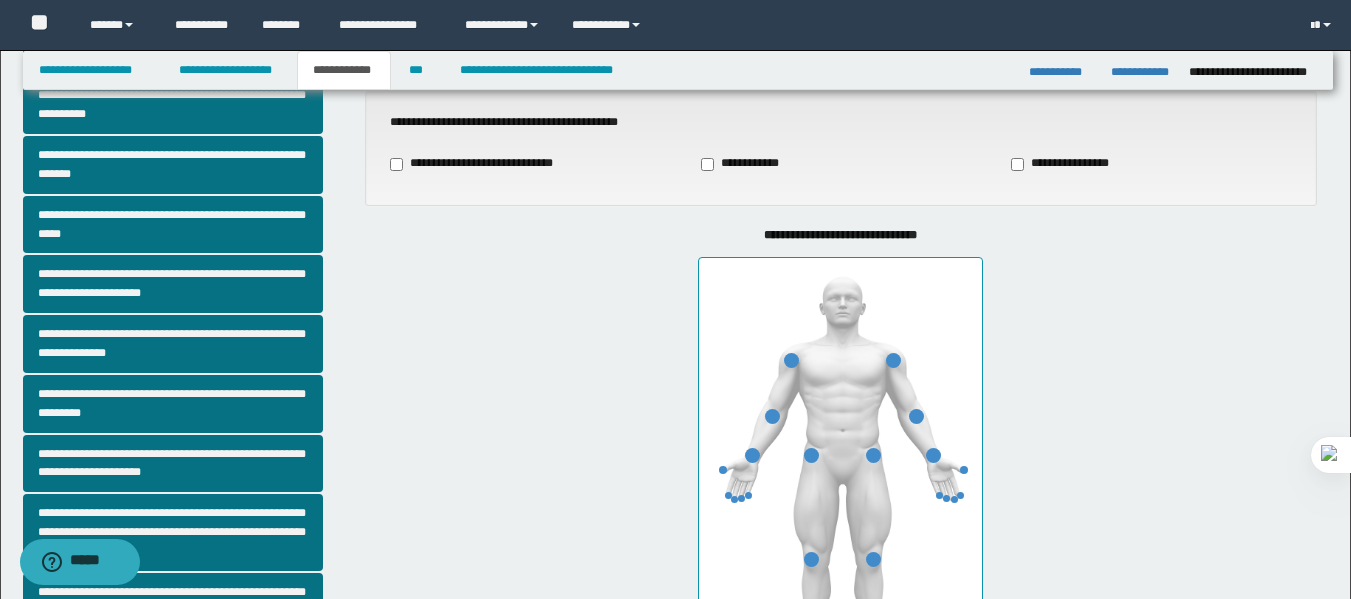 scroll, scrollTop: 180, scrollLeft: 0, axis: vertical 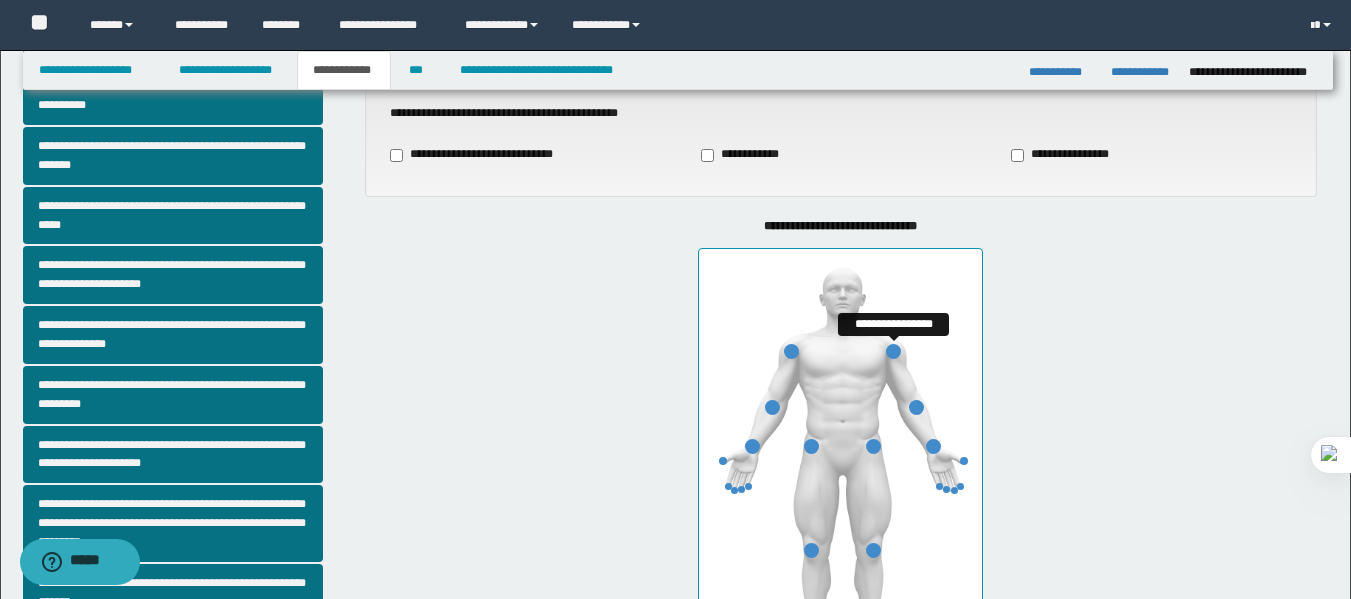 click at bounding box center [893, 351] 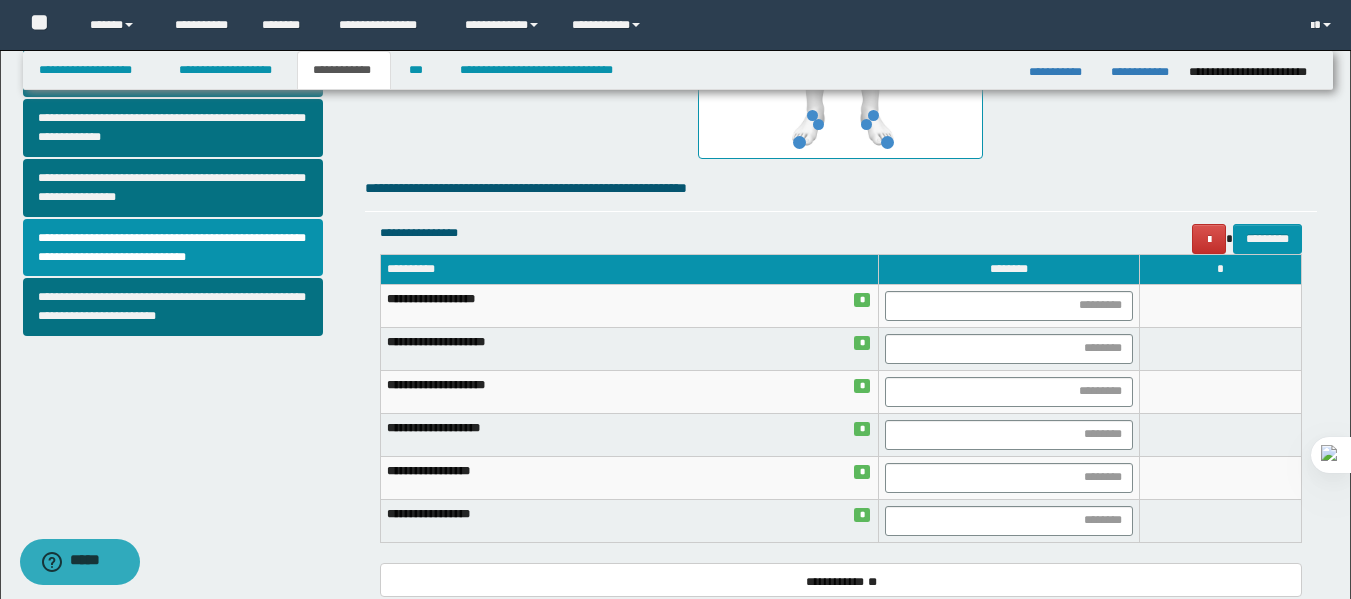 scroll, scrollTop: 707, scrollLeft: 0, axis: vertical 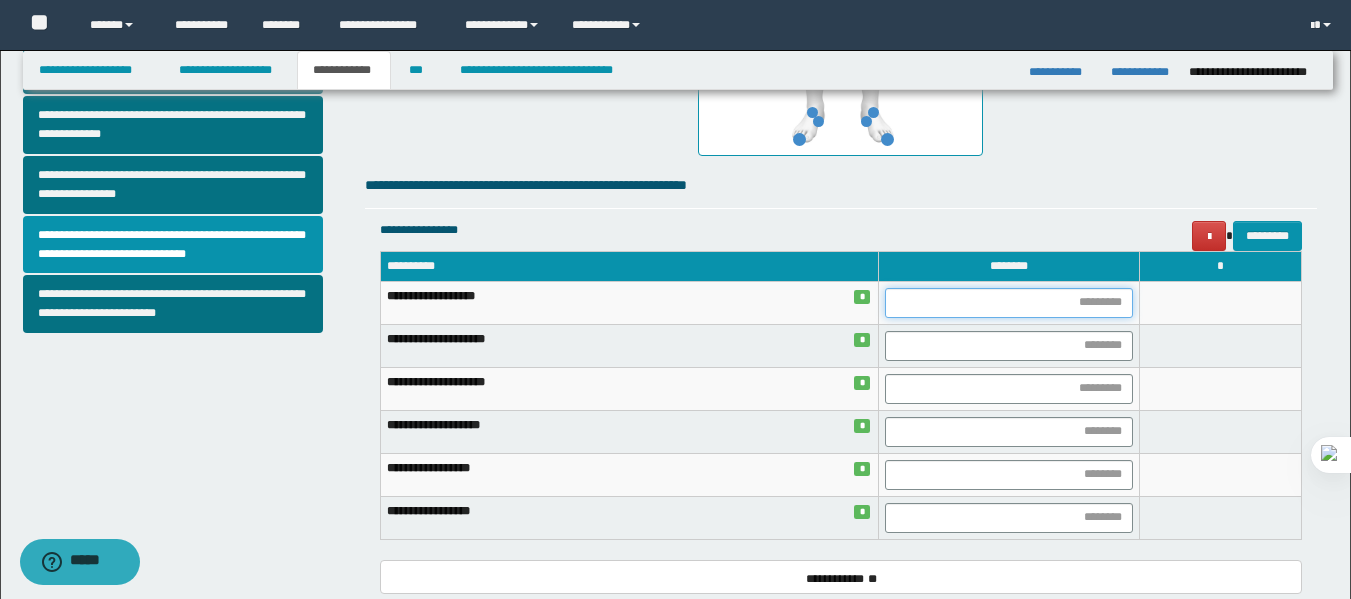 click at bounding box center (1009, 303) 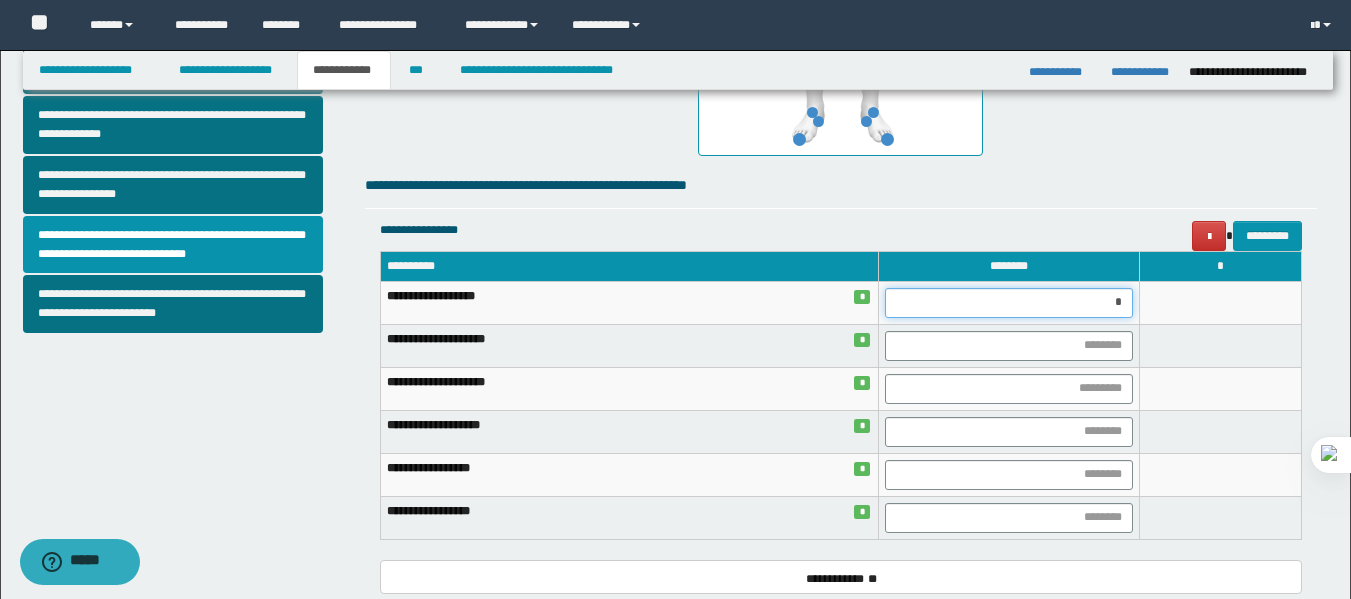 type on "**" 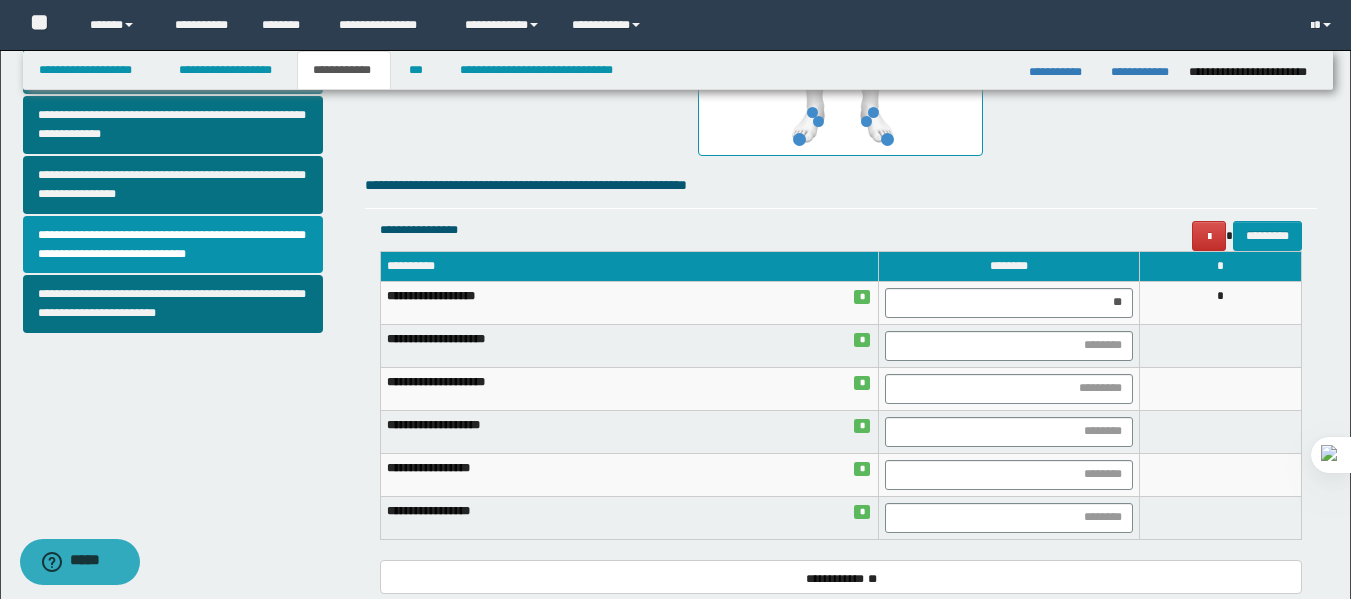 click on "**********" at bounding box center (841, 191) 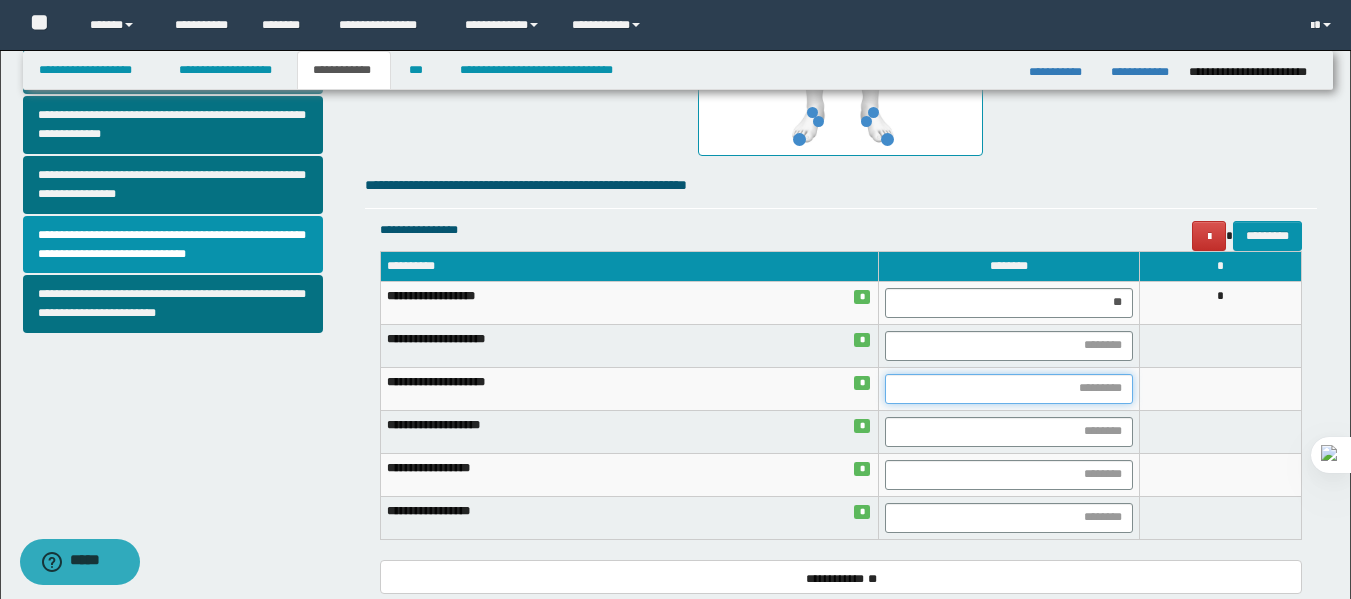 click at bounding box center (1009, 389) 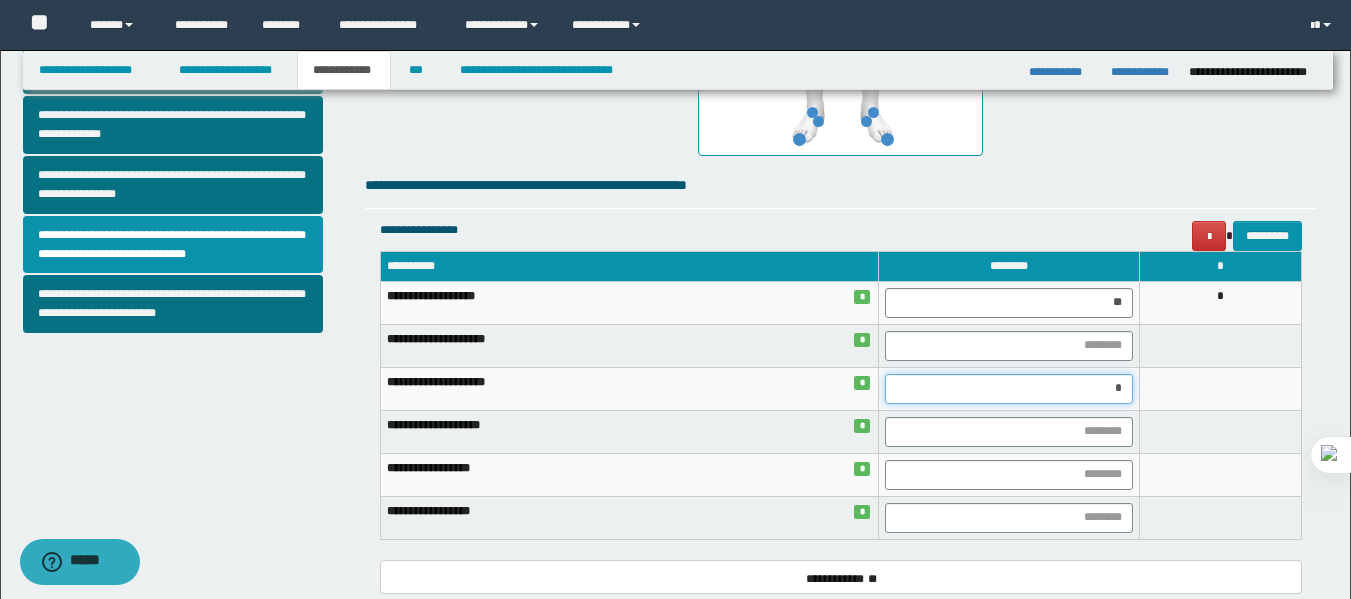 type on "**" 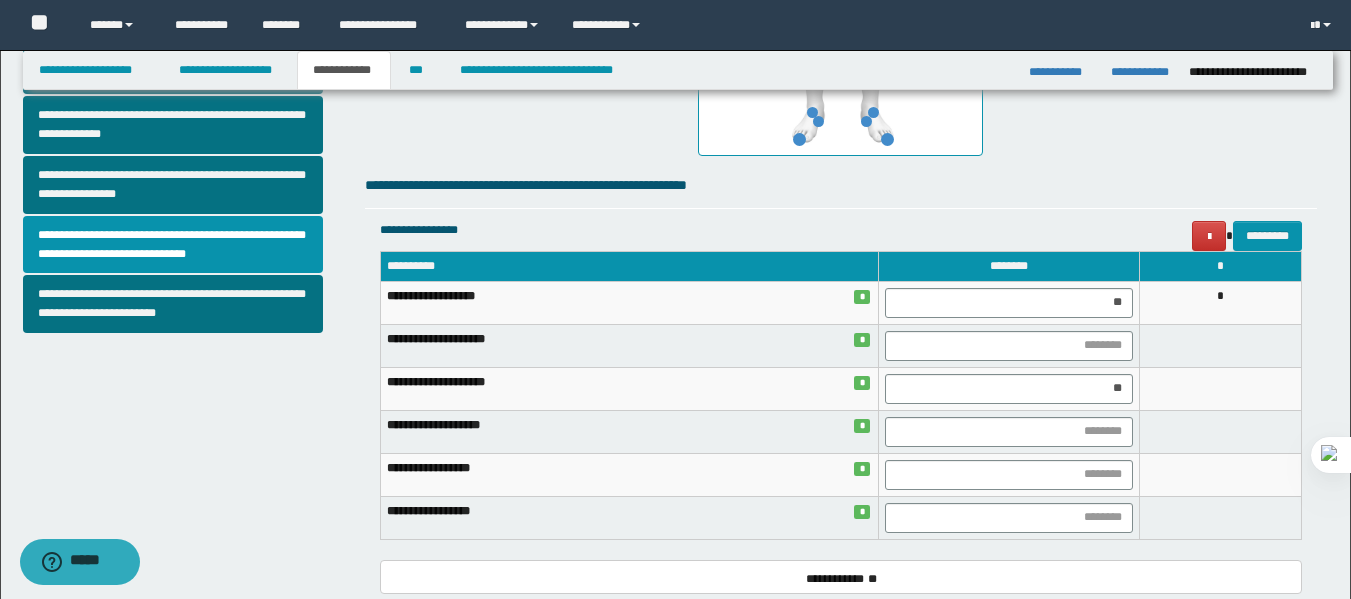 click on "**********" at bounding box center (841, 191) 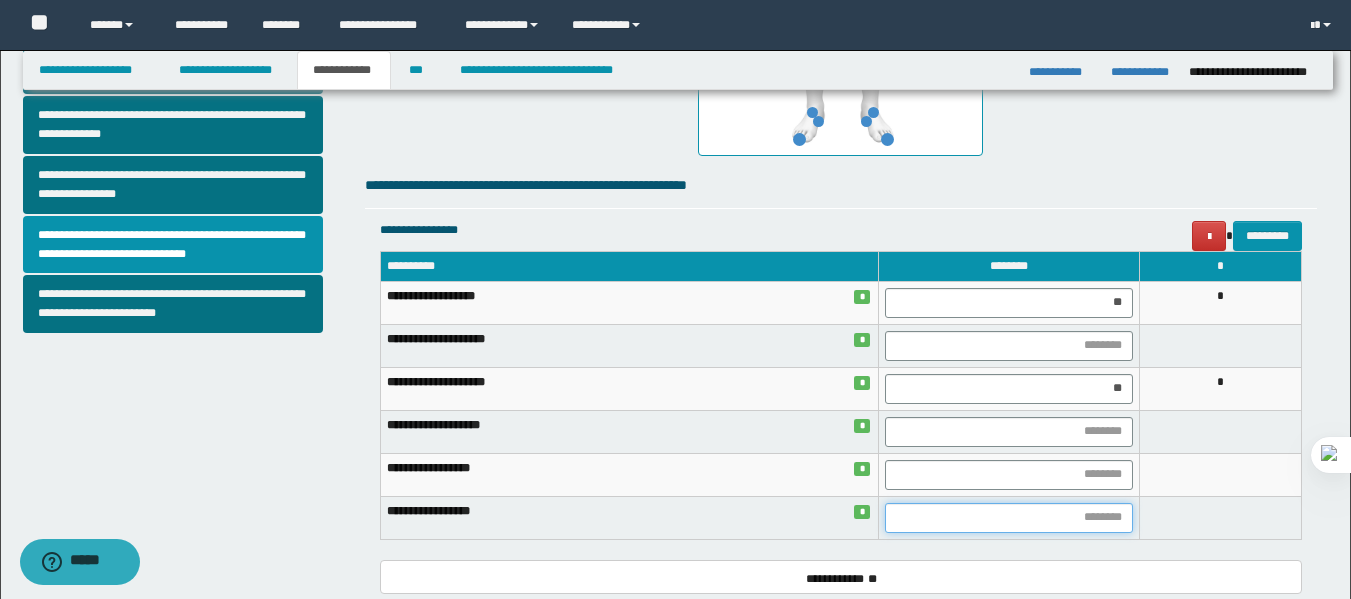 click at bounding box center [1009, 518] 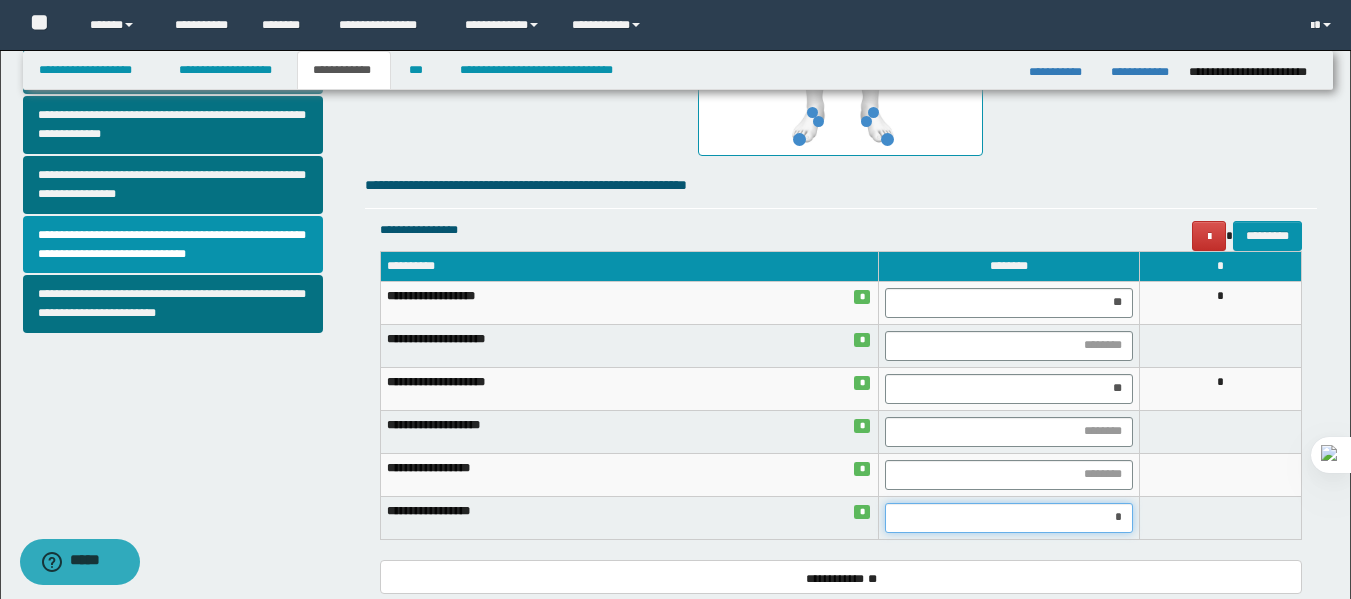 type on "**" 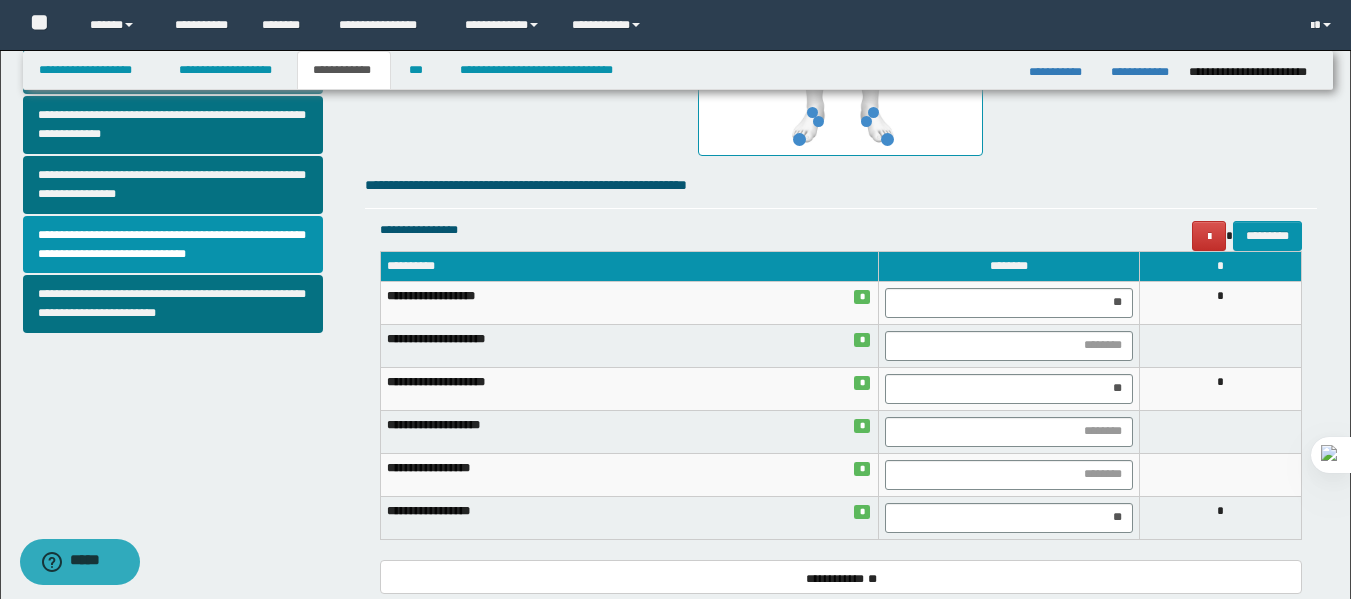 click on "**********" at bounding box center (682, 230) 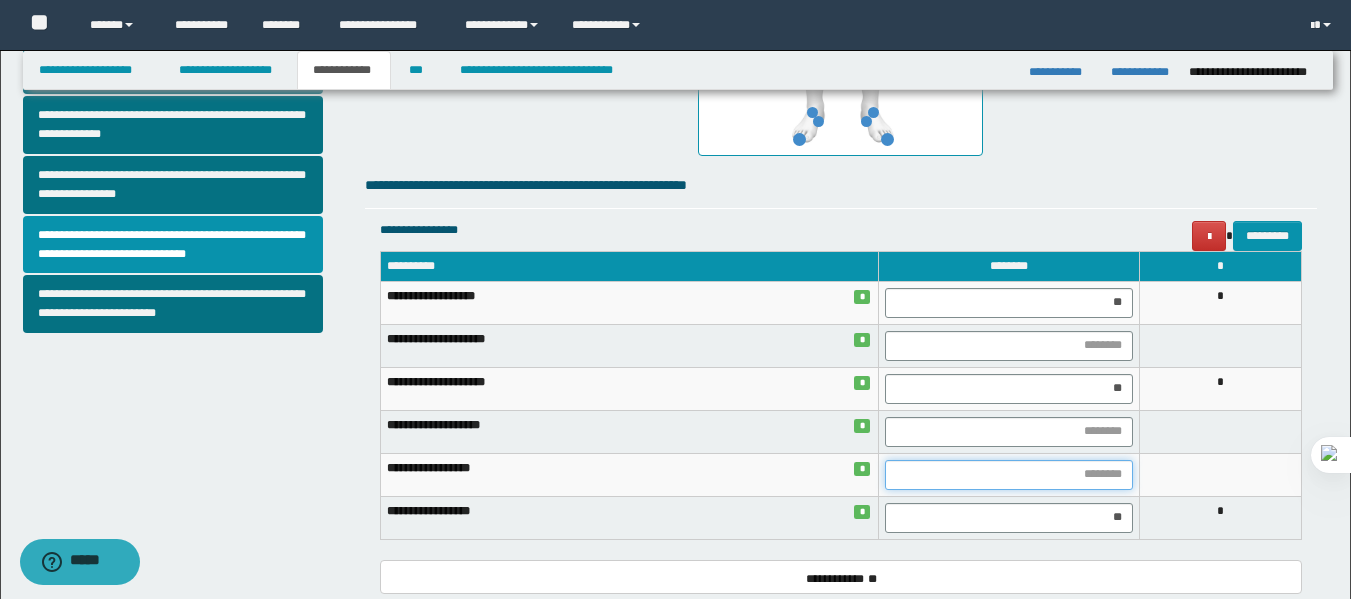 click at bounding box center (1009, 475) 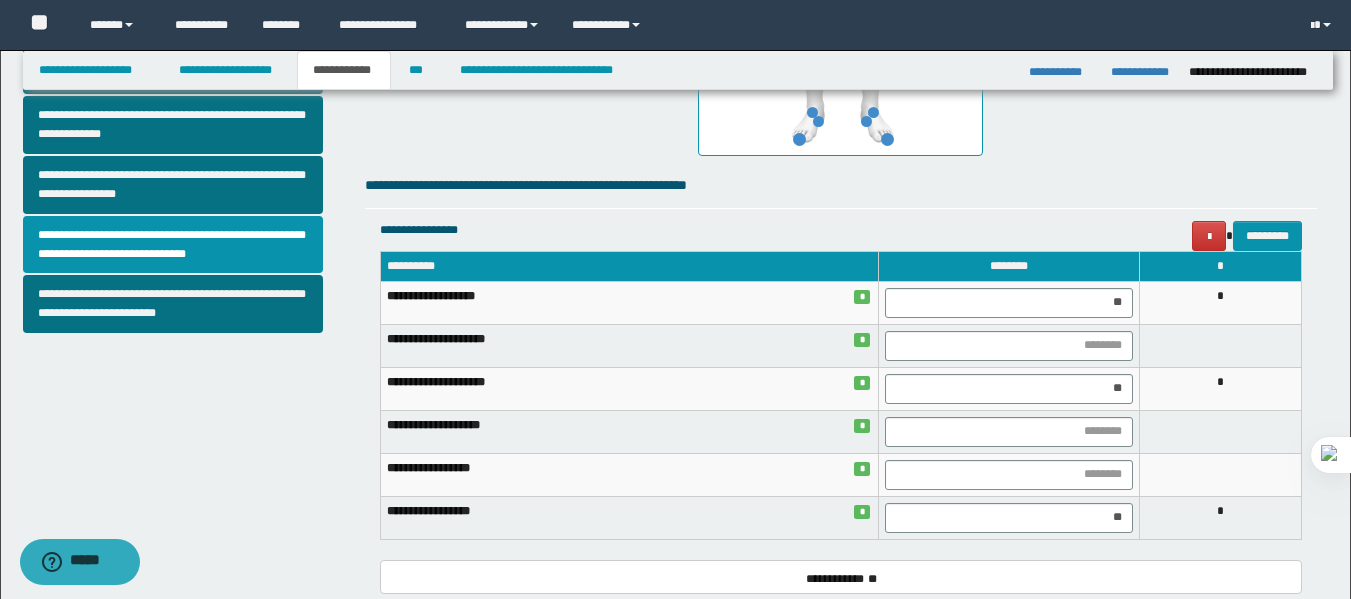 click at bounding box center (1221, 431) 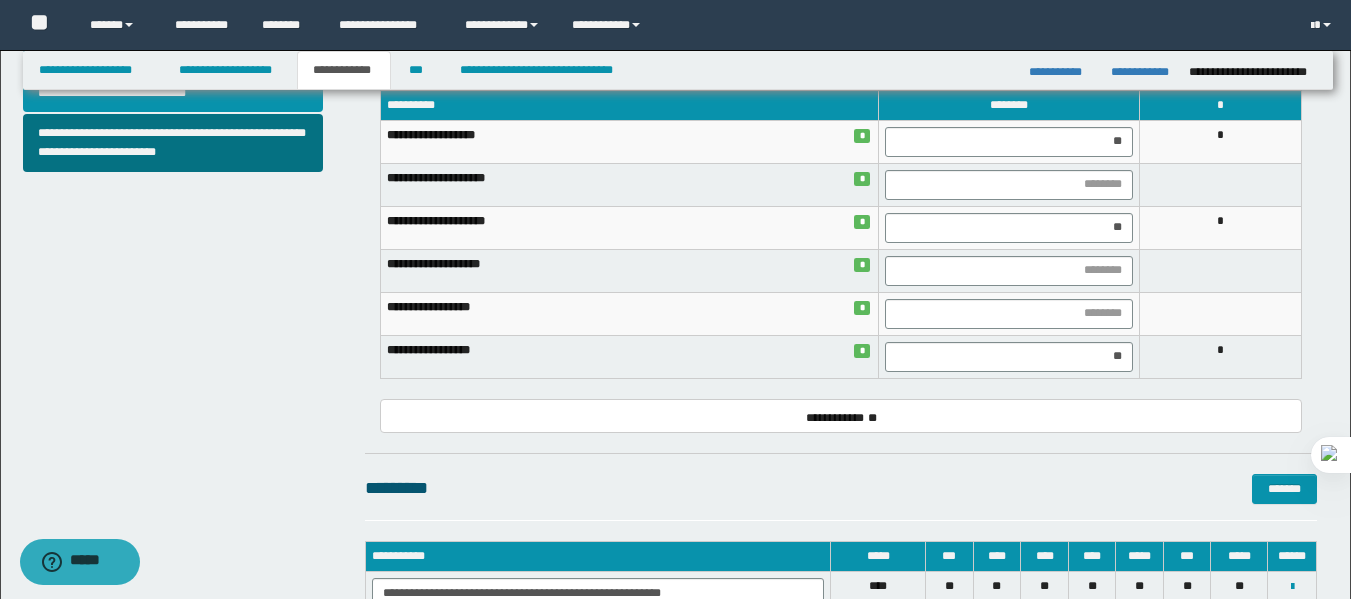 scroll, scrollTop: 871, scrollLeft: 0, axis: vertical 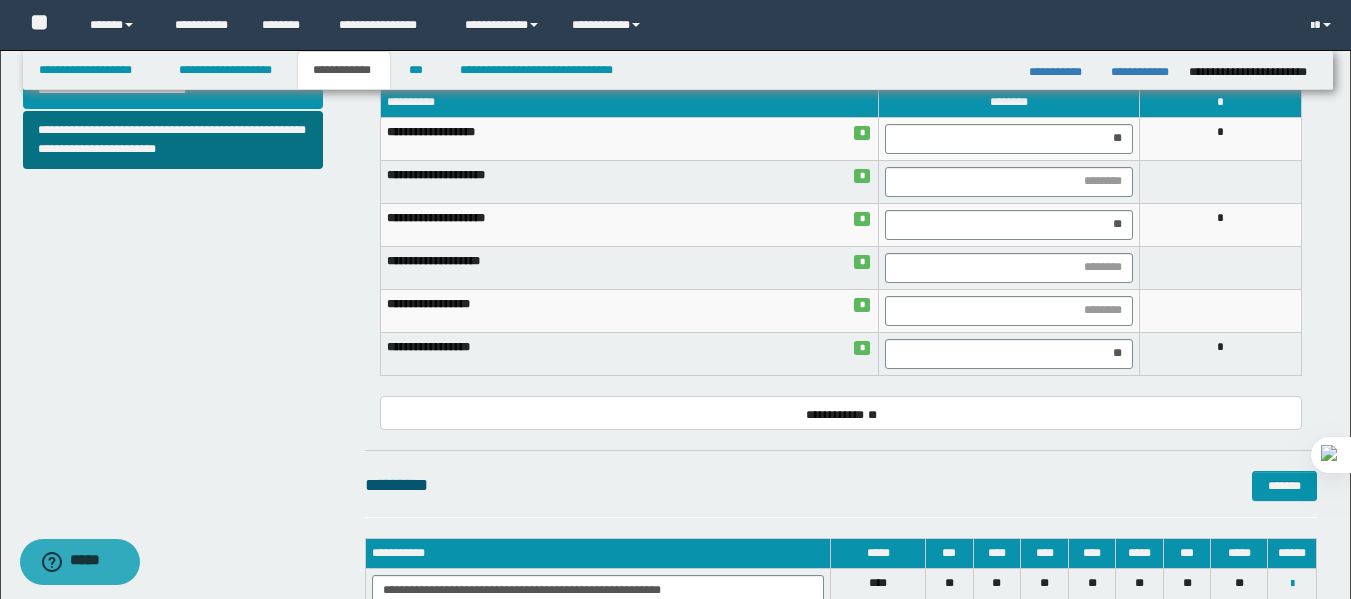 click on "**********" at bounding box center [629, 181] 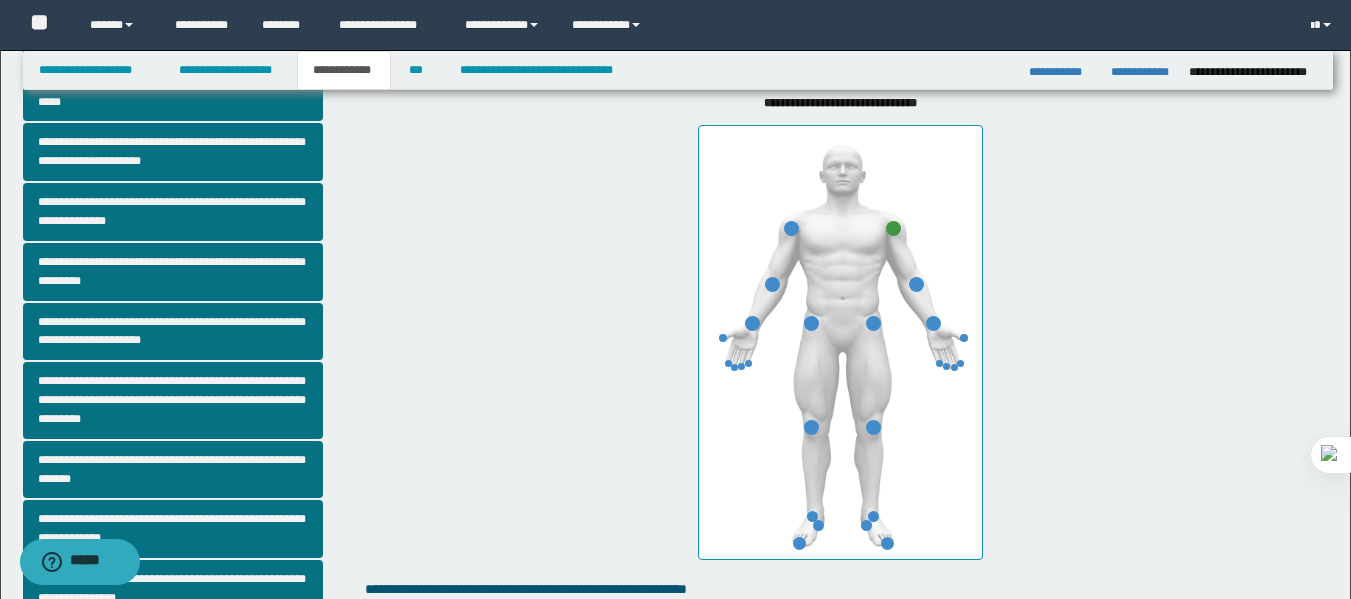 scroll, scrollTop: 264, scrollLeft: 0, axis: vertical 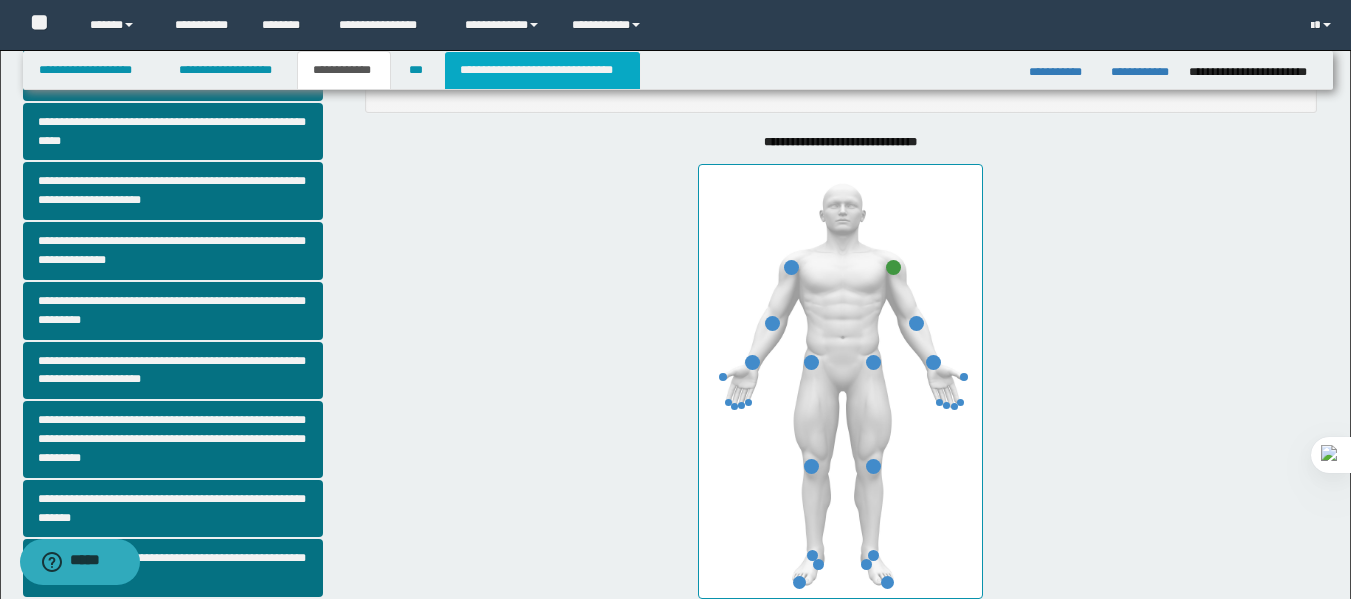 click on "**********" at bounding box center [542, 70] 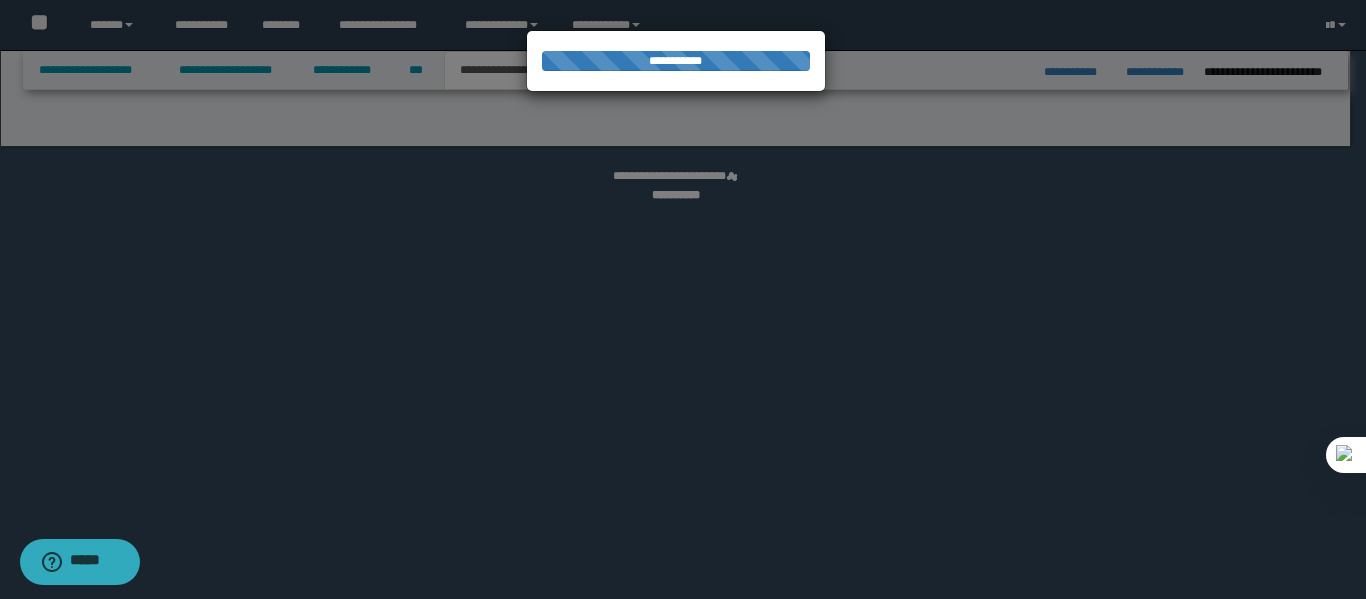 select on "*" 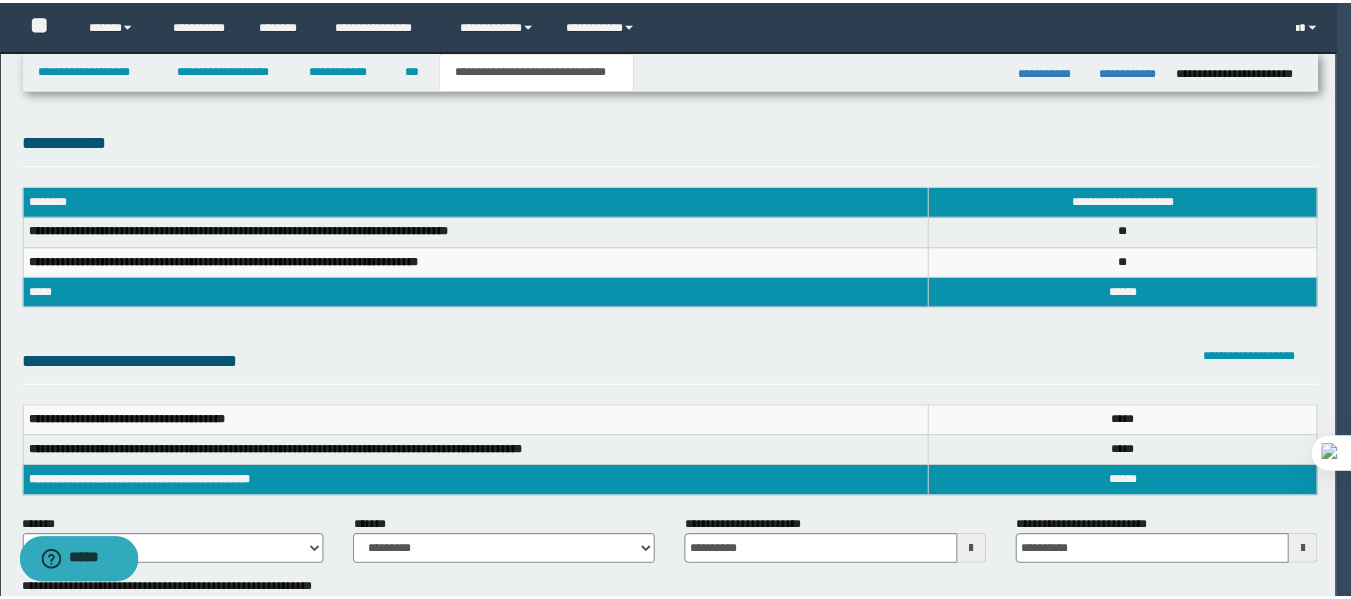 scroll, scrollTop: 0, scrollLeft: 0, axis: both 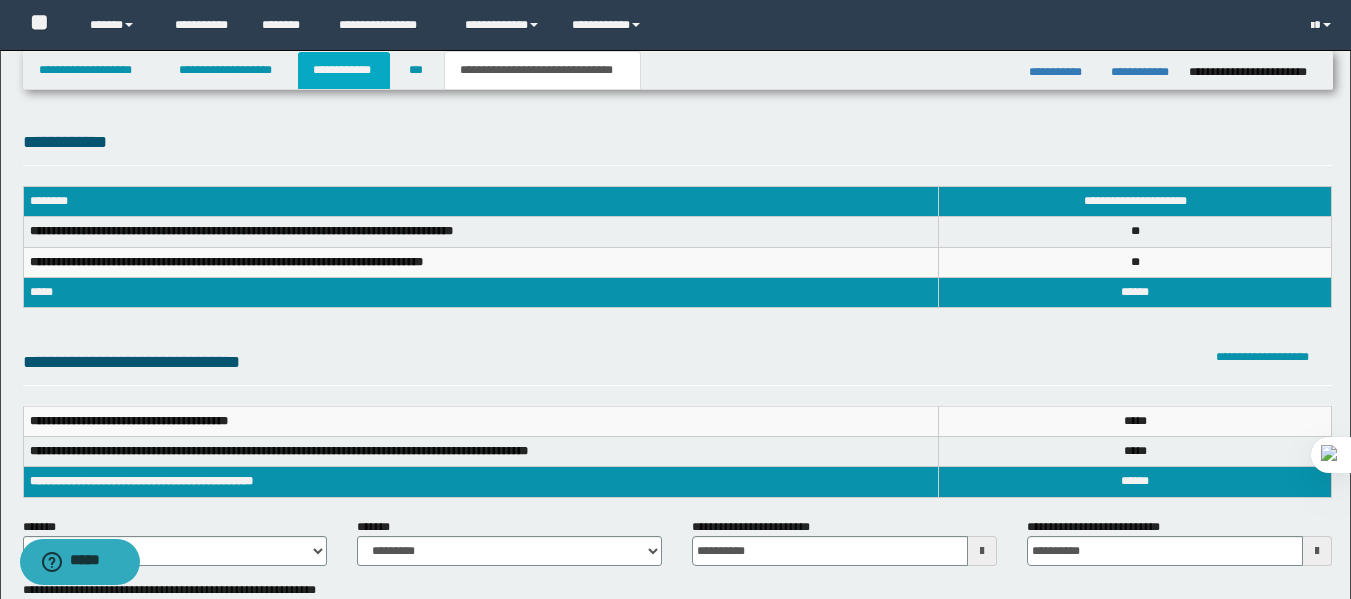 click on "**********" at bounding box center (344, 70) 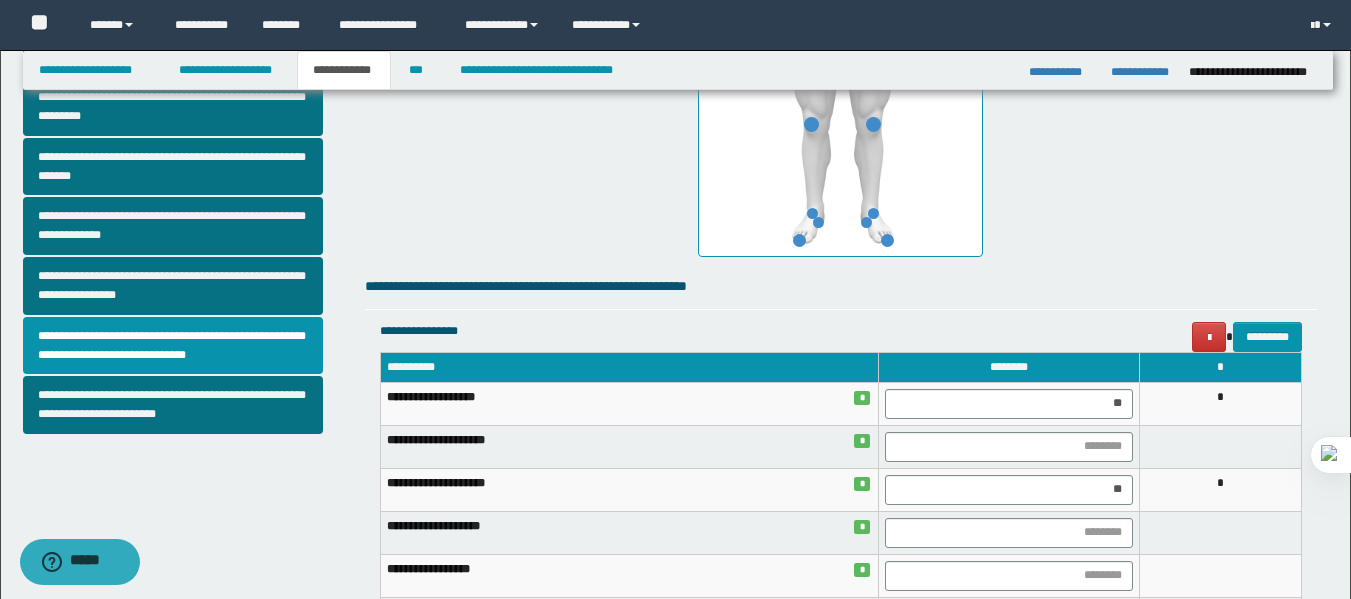 scroll, scrollTop: 829, scrollLeft: 0, axis: vertical 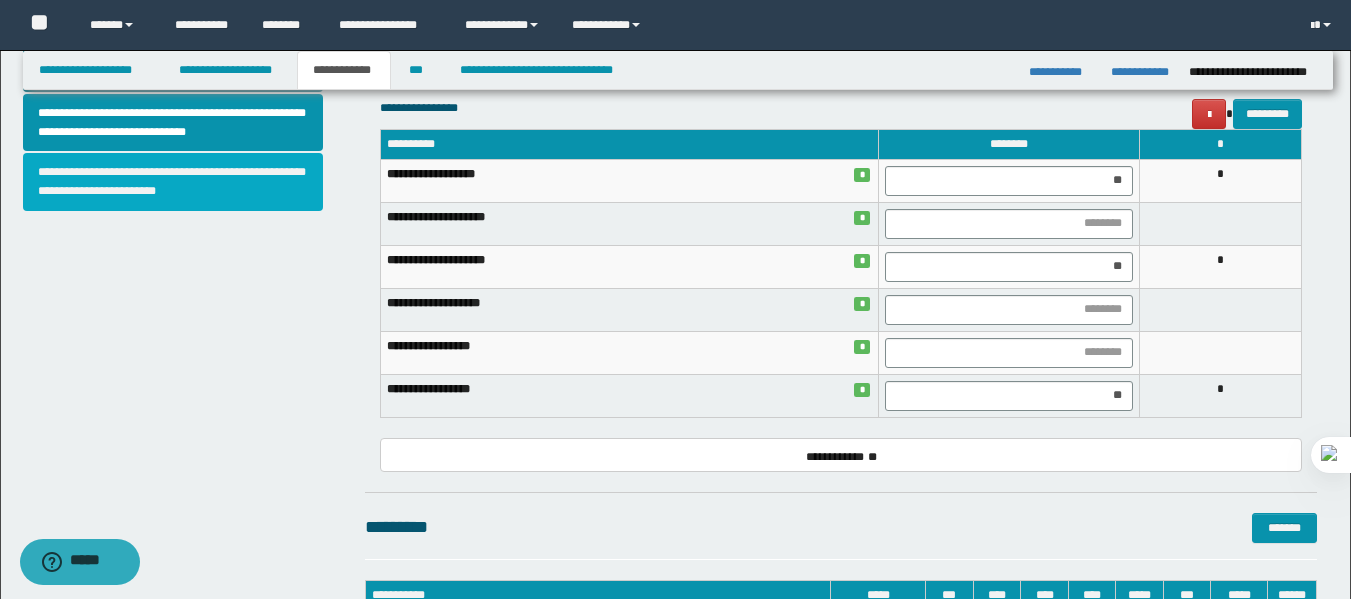 click on "**********" at bounding box center [173, 182] 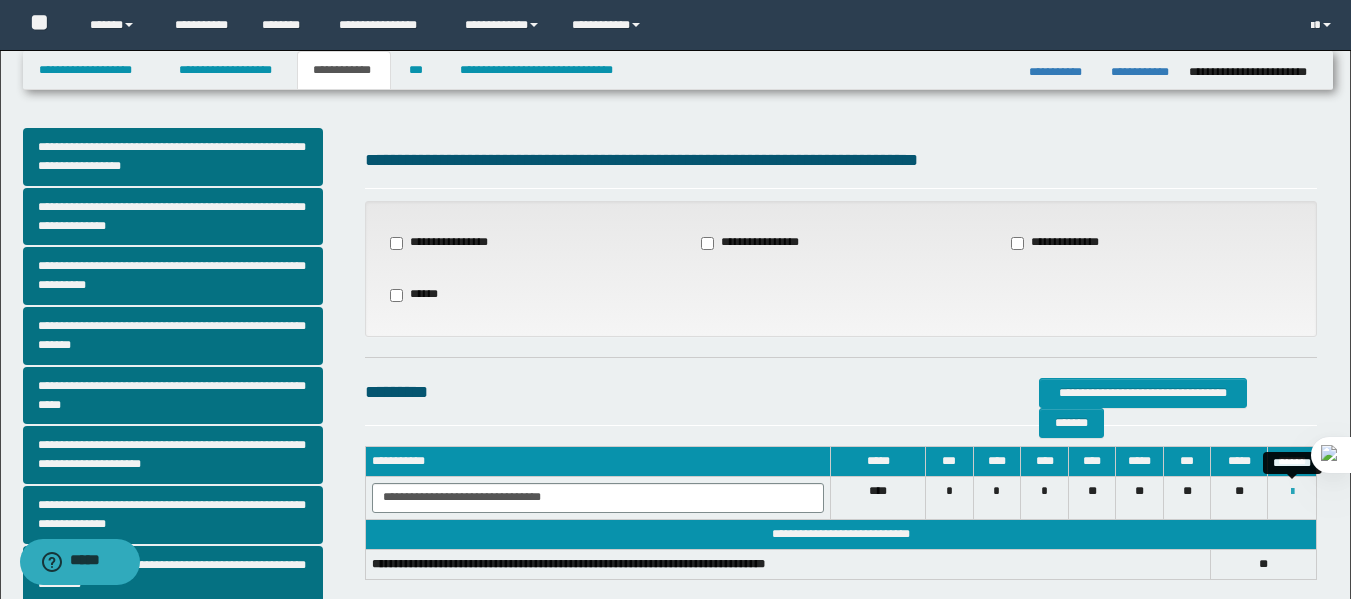 click at bounding box center [1292, 492] 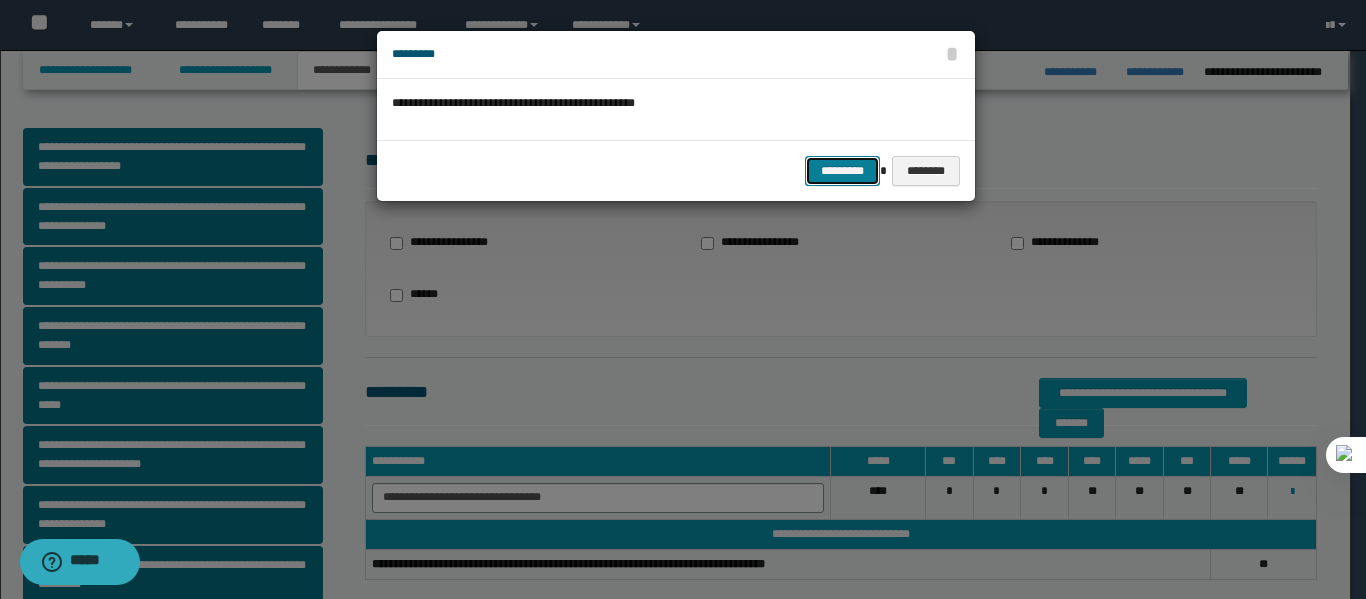 click on "*********" at bounding box center (842, 171) 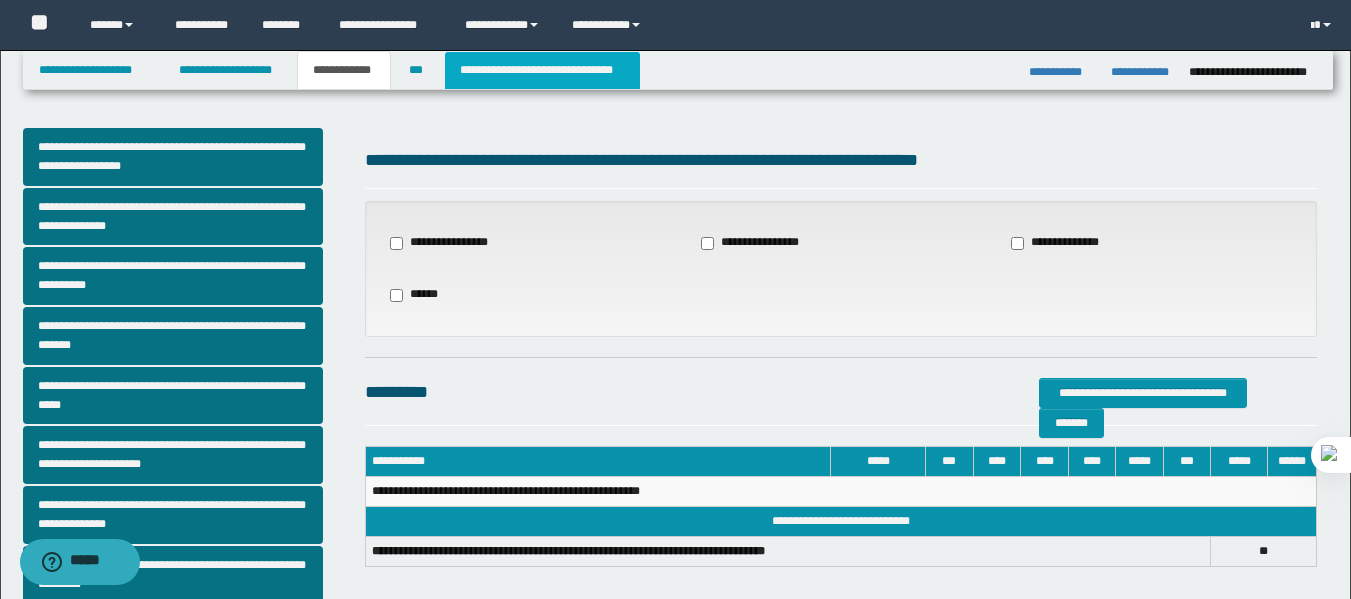 click on "**********" at bounding box center [542, 70] 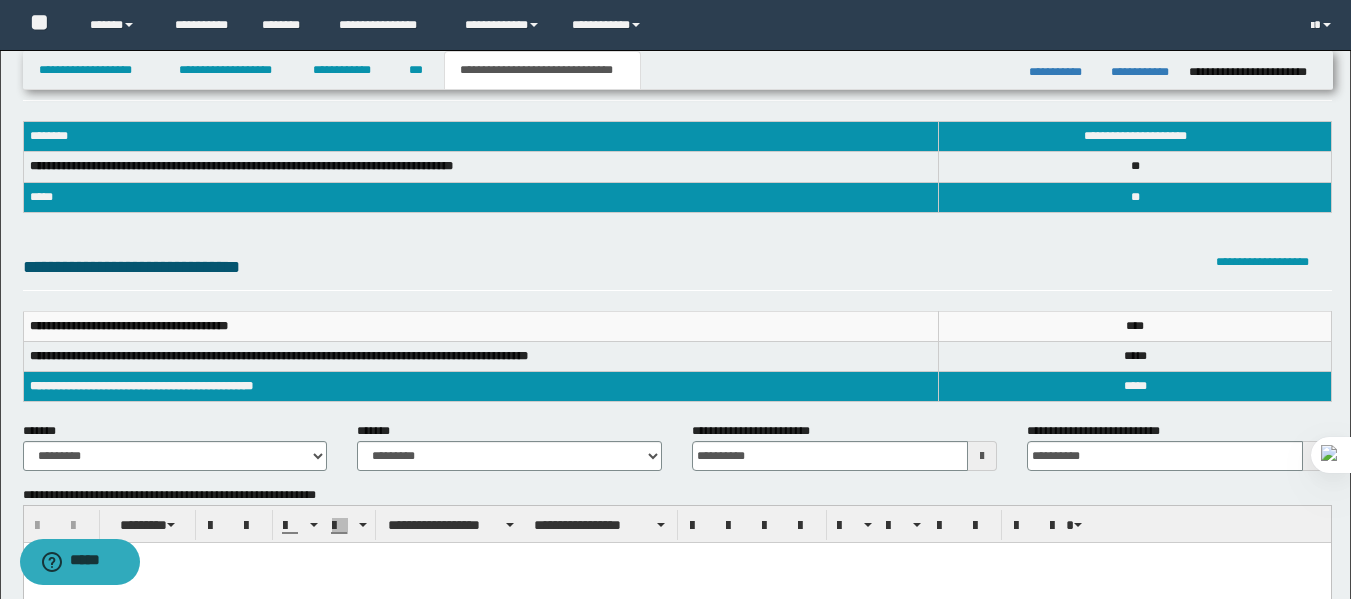 scroll, scrollTop: 0, scrollLeft: 0, axis: both 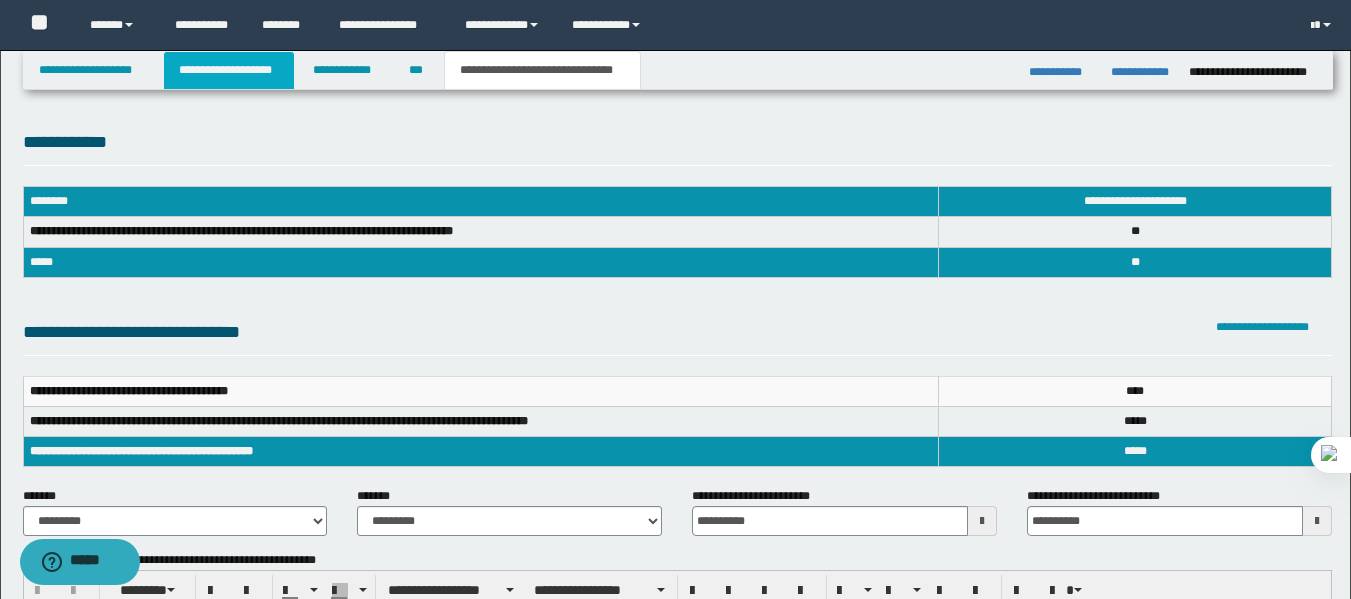 click on "**********" at bounding box center [229, 70] 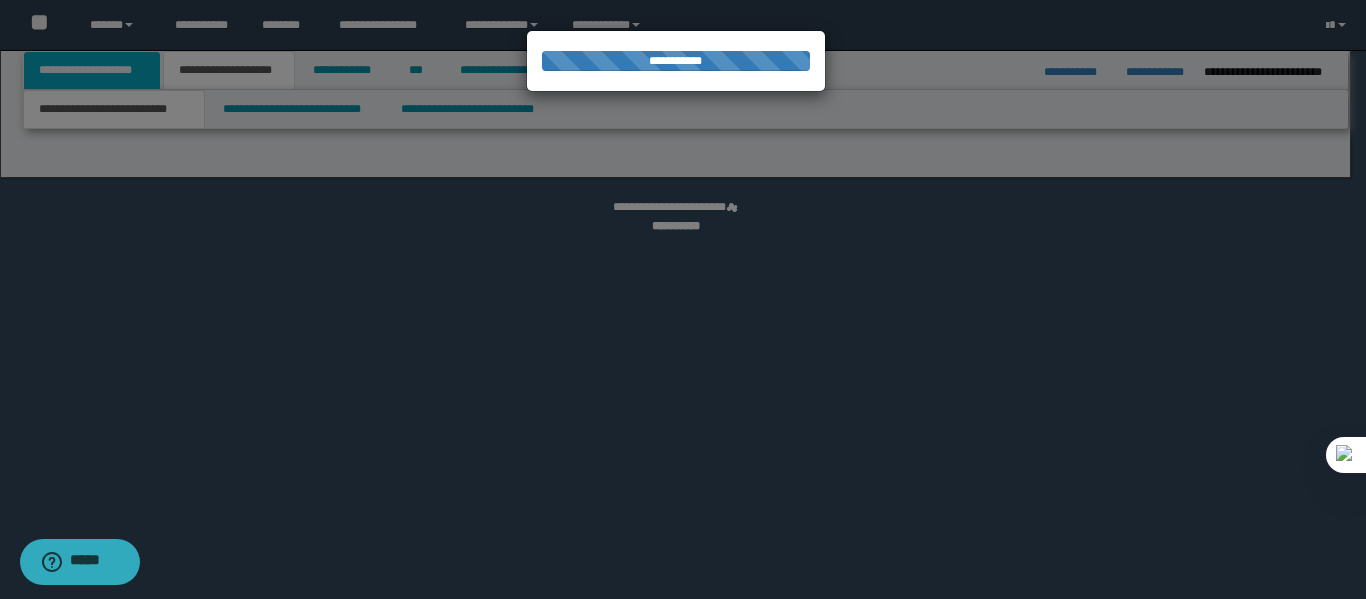 click on "**********" at bounding box center (683, 299) 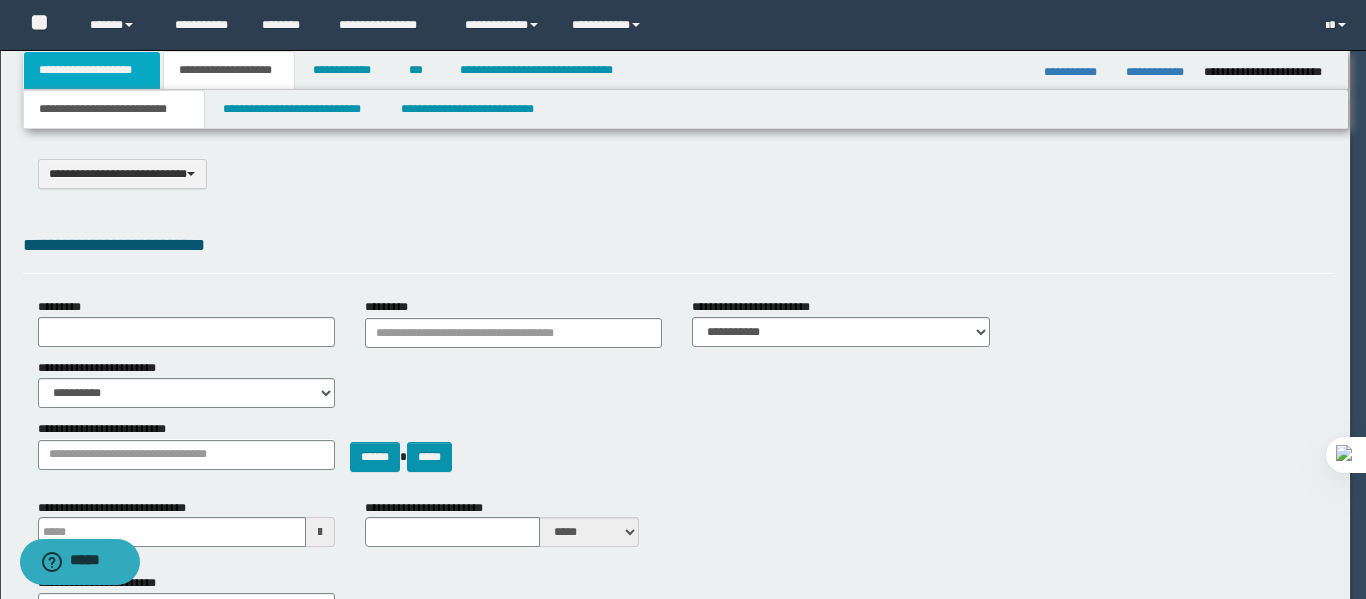 select on "*" 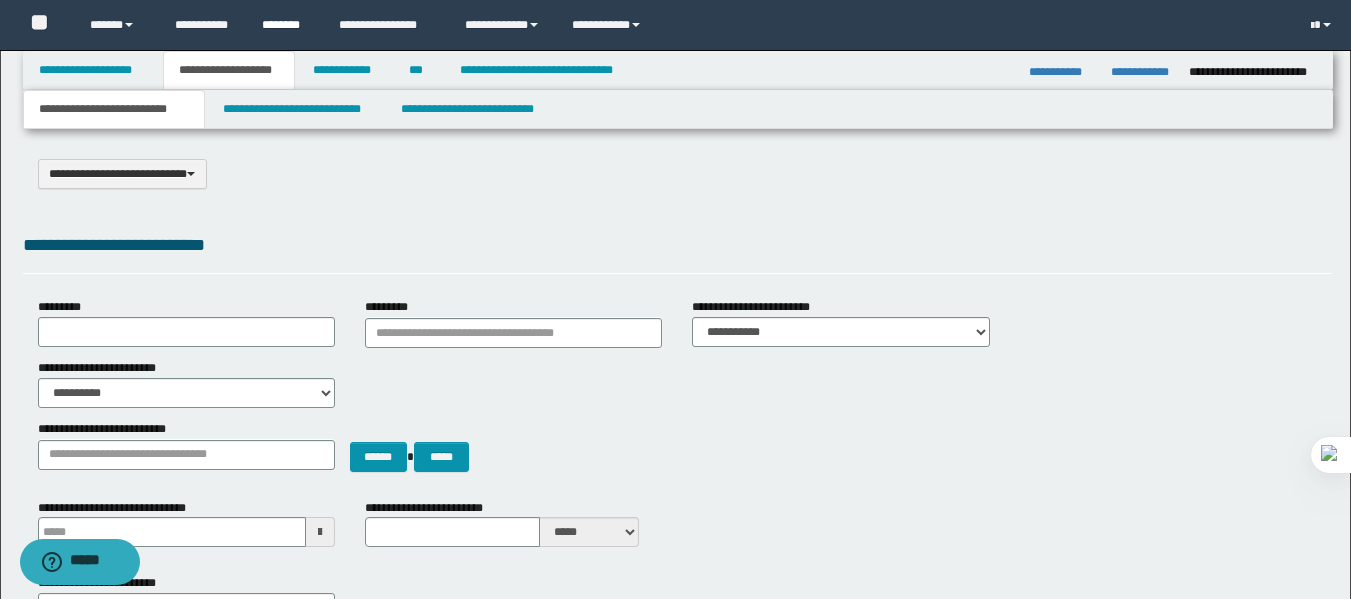 scroll, scrollTop: 0, scrollLeft: 0, axis: both 